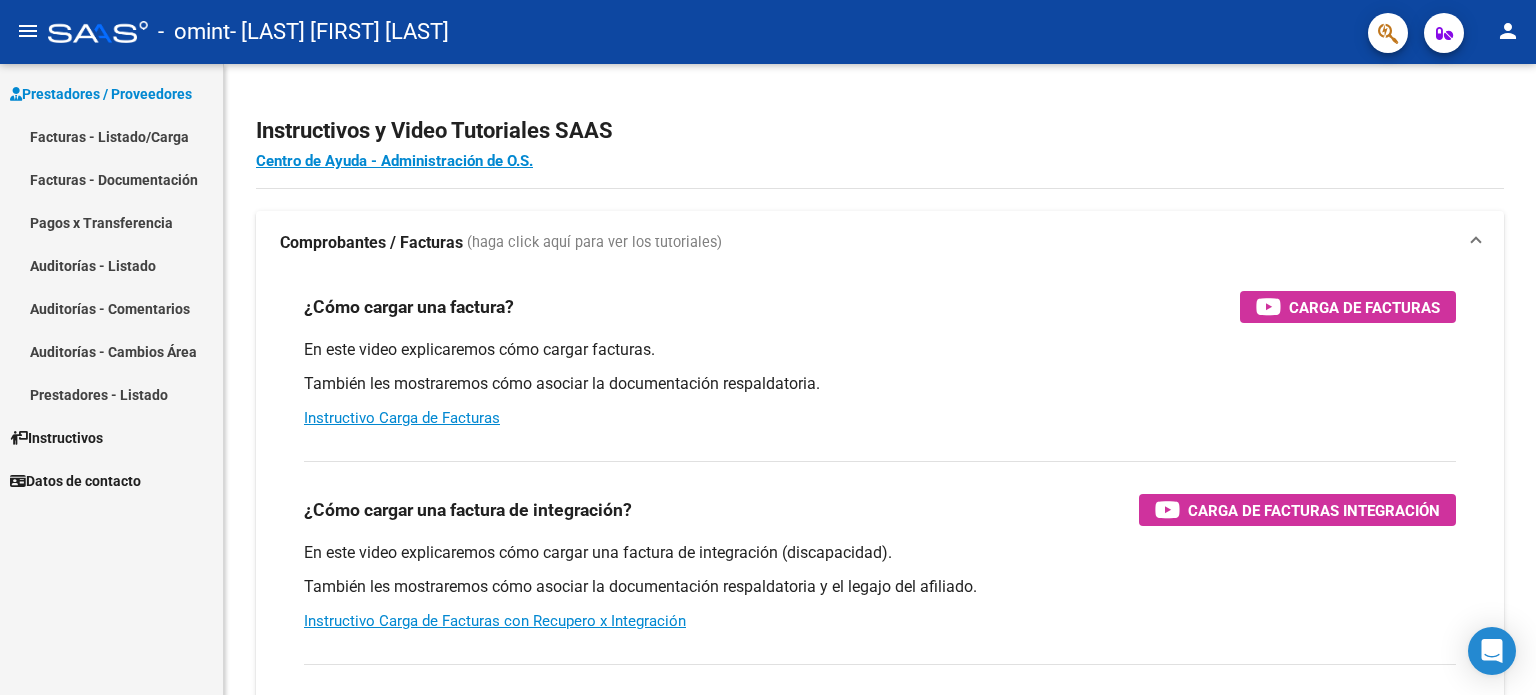 scroll, scrollTop: 0, scrollLeft: 0, axis: both 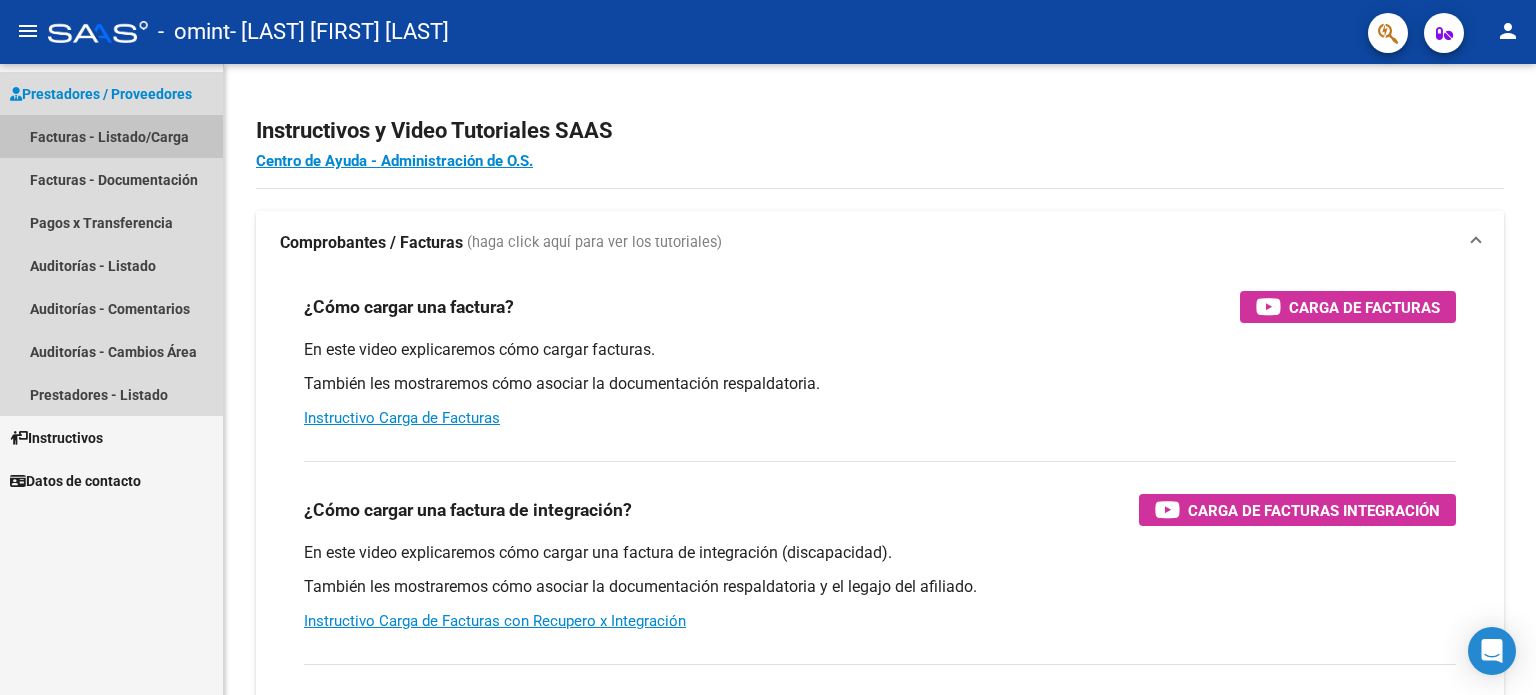click on "Facturas - Listado/Carga" at bounding box center [111, 136] 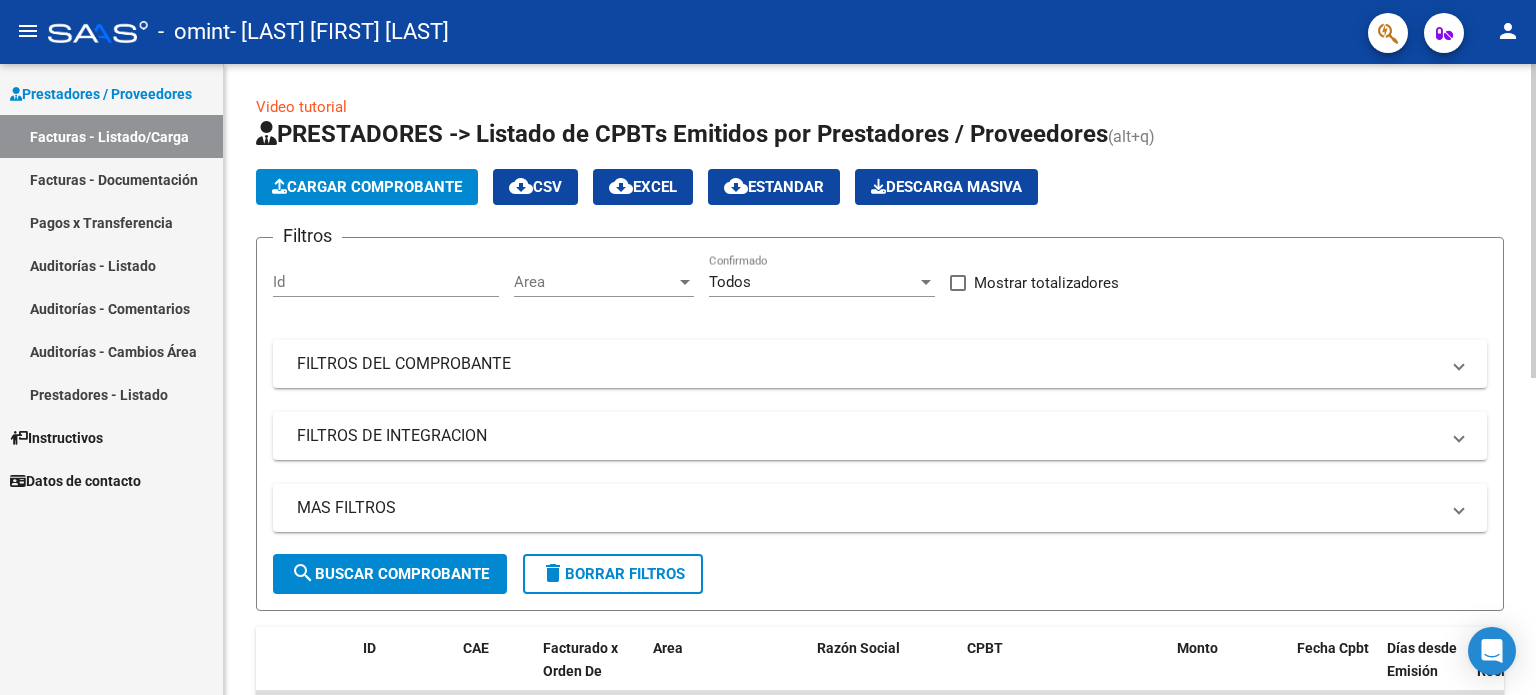 click on "Cargar Comprobante" 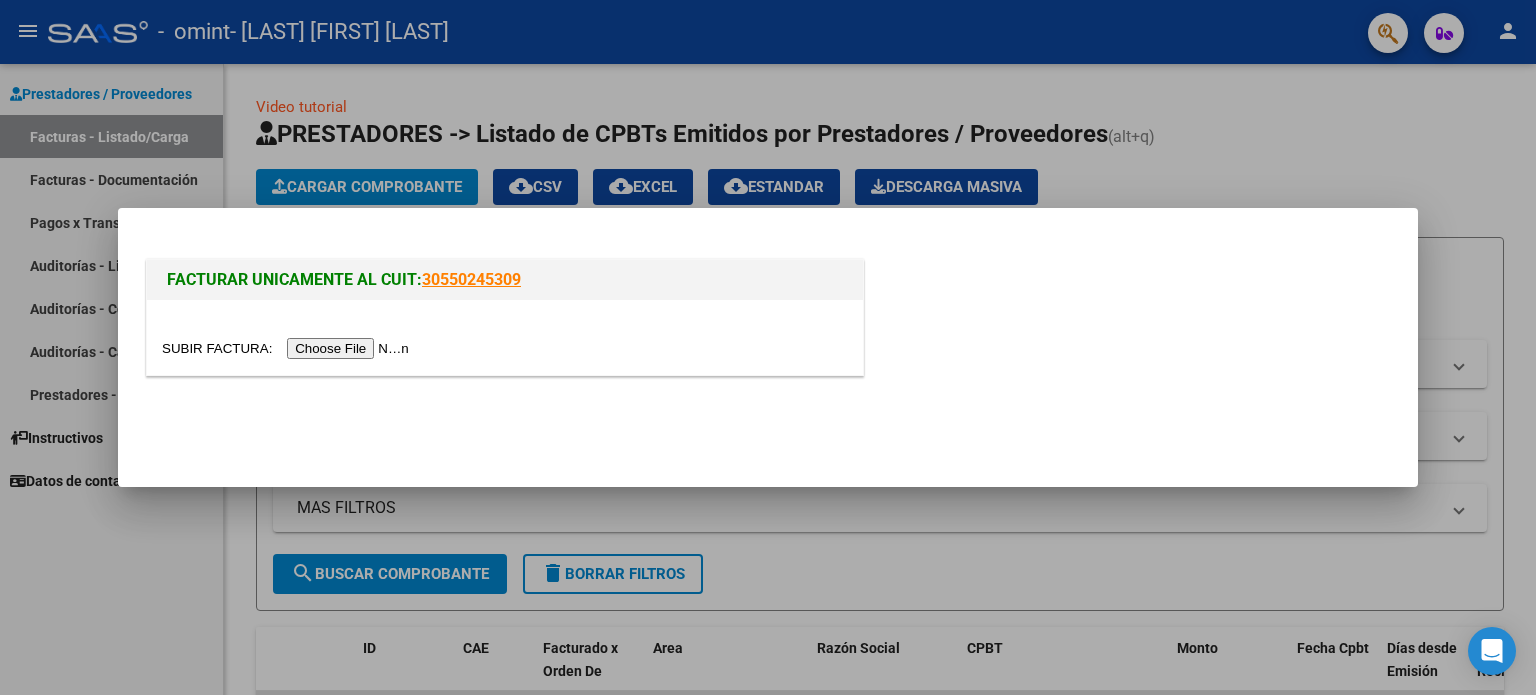 click at bounding box center (288, 348) 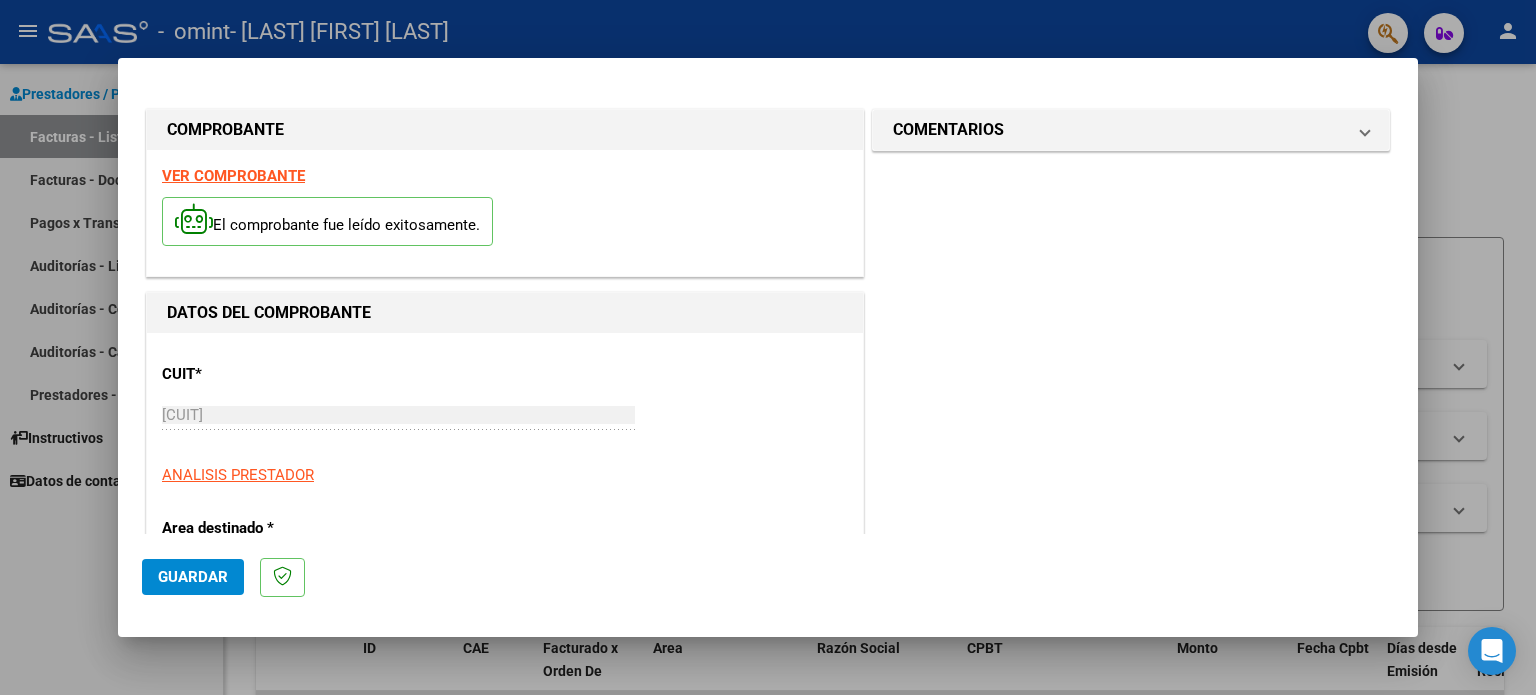 click on "ANALISIS PRESTADOR" at bounding box center [505, 475] 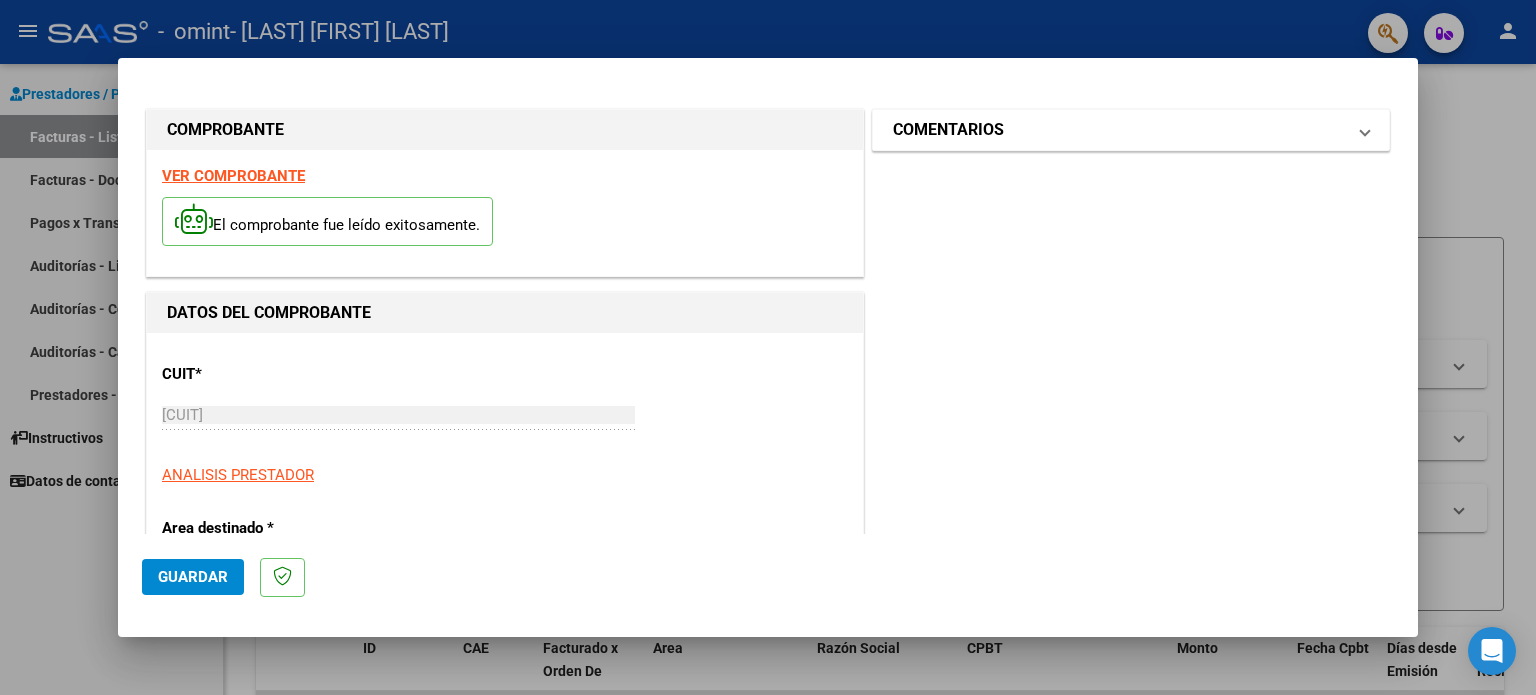 click on "COMENTARIOS" at bounding box center (1131, 130) 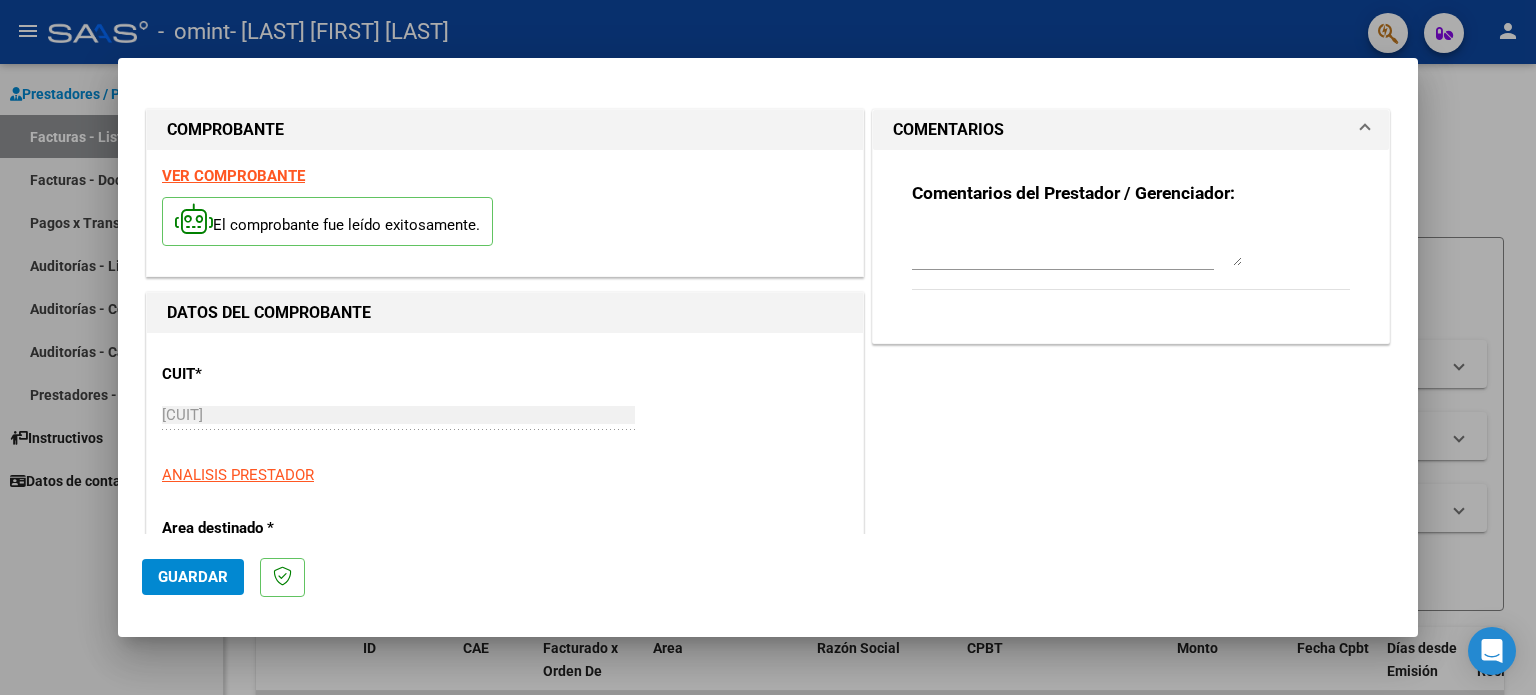 click on "DATOS DEL COMPROBANTE" at bounding box center (505, 313) 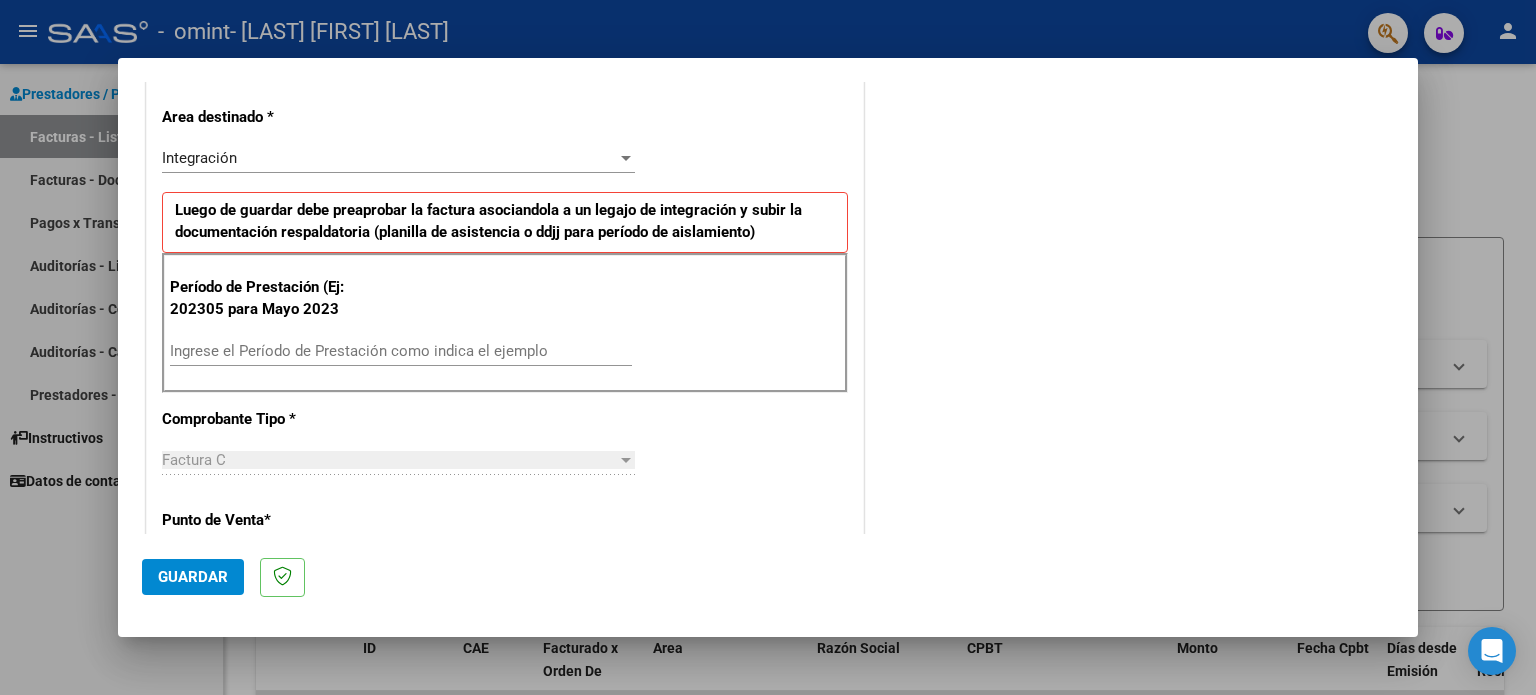 scroll, scrollTop: 417, scrollLeft: 0, axis: vertical 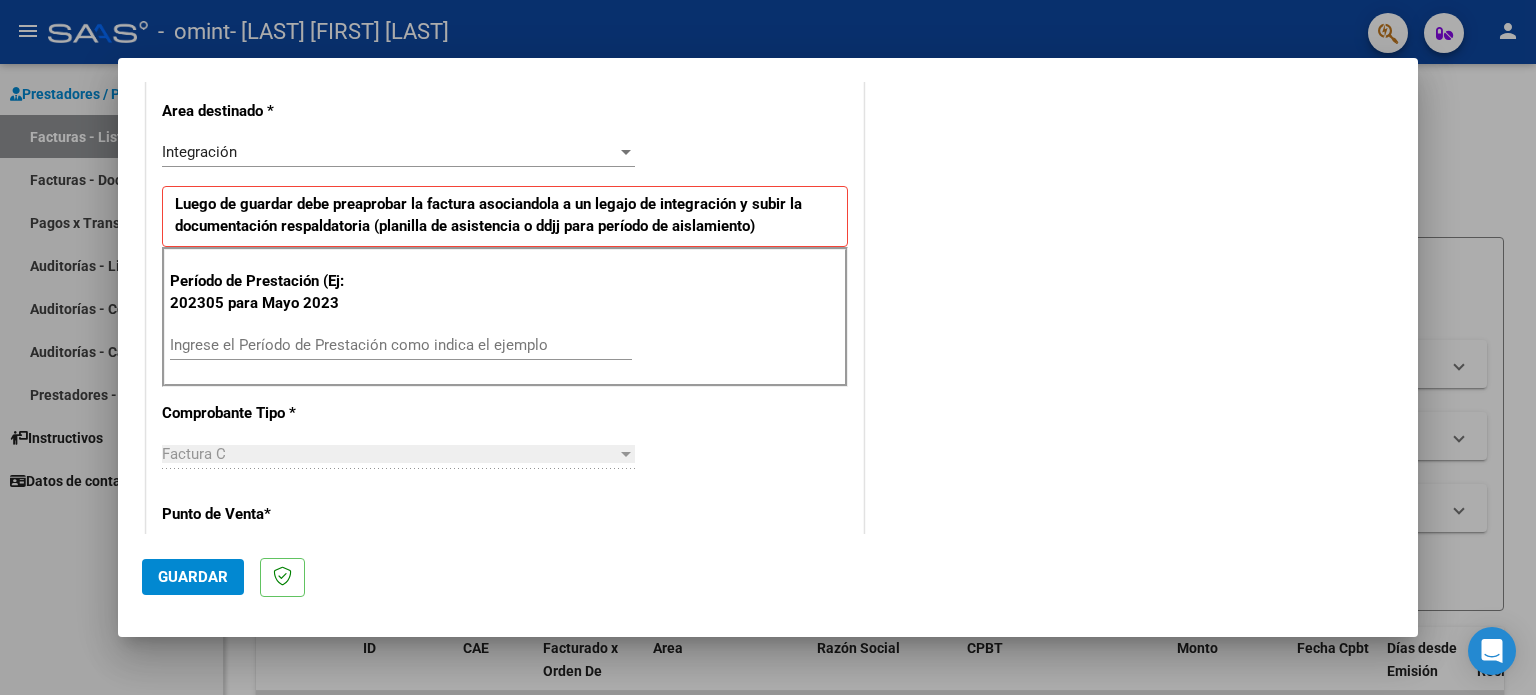 click on "Ingrese el Período de Prestación como indica el ejemplo" at bounding box center (401, 345) 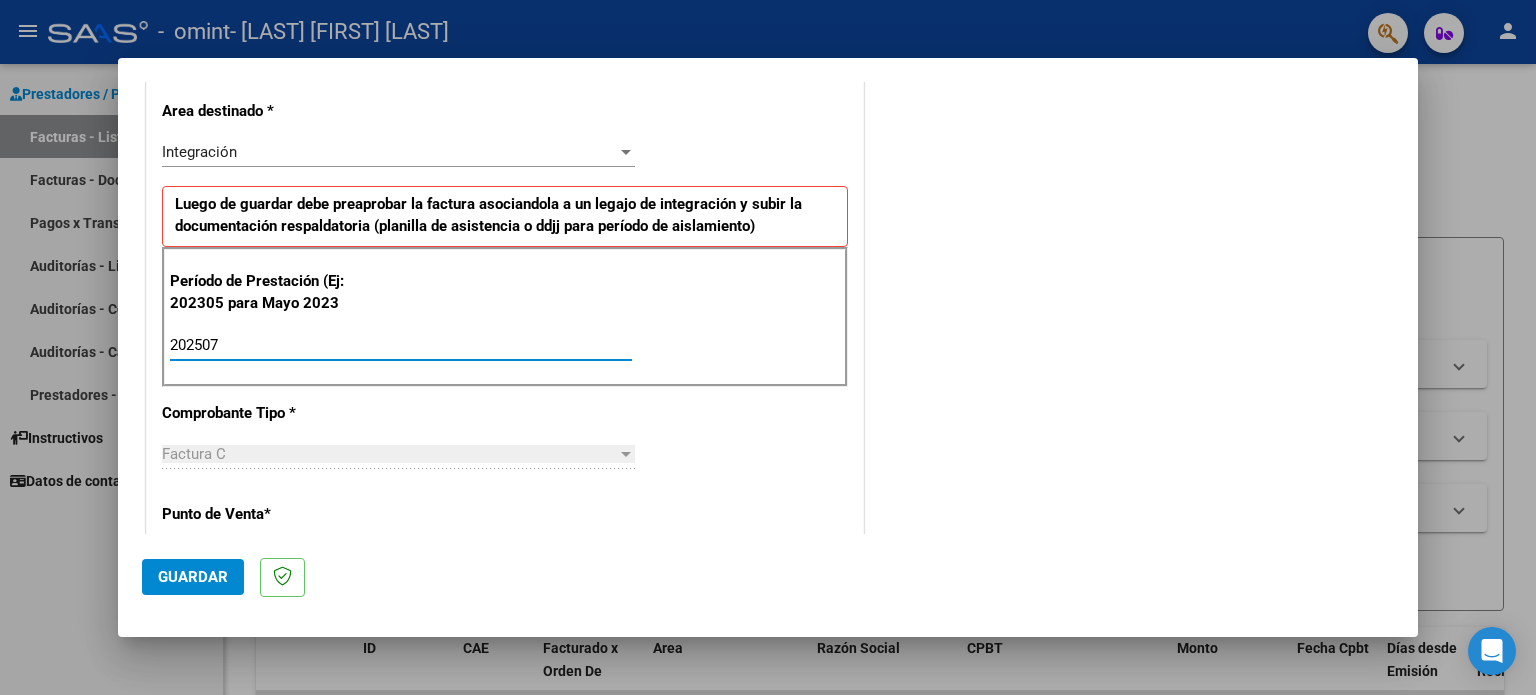 type on "202507" 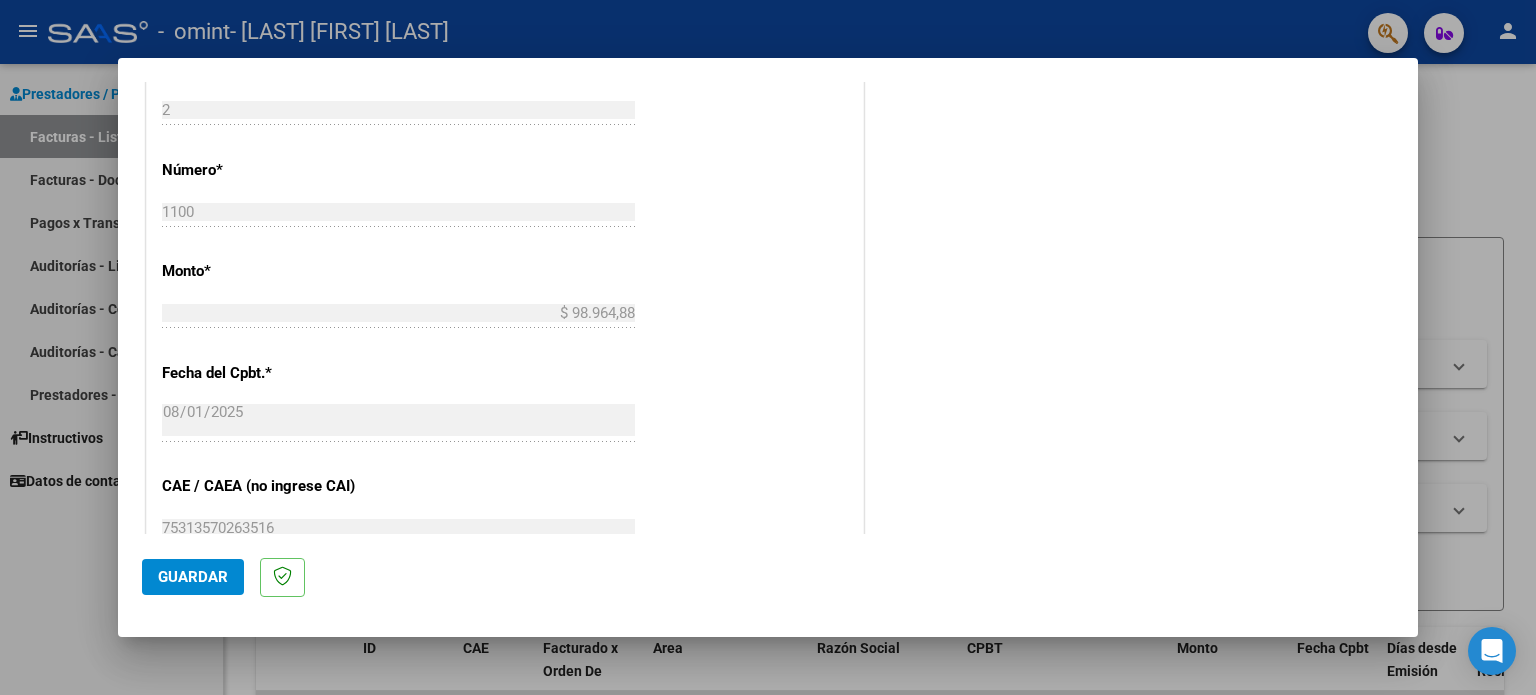 scroll, scrollTop: 879, scrollLeft: 0, axis: vertical 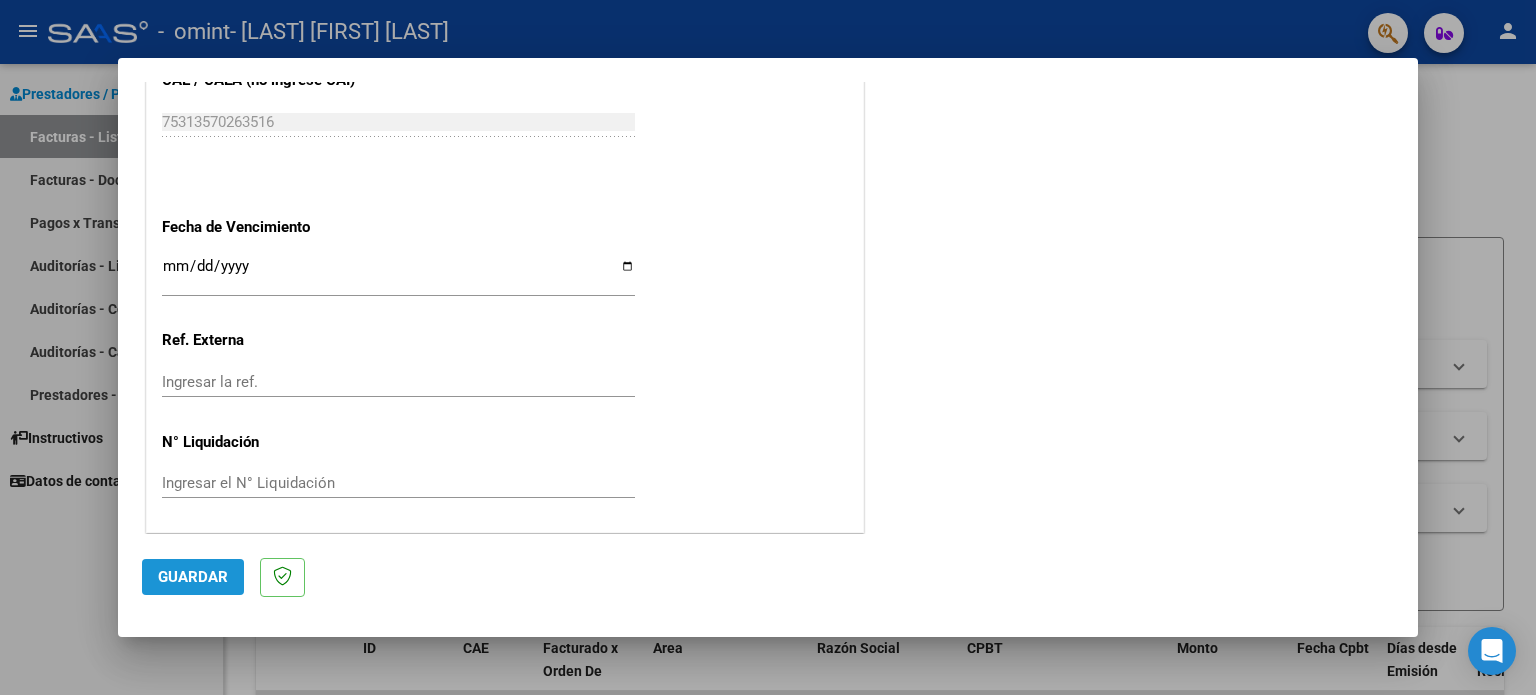 click on "Guardar" 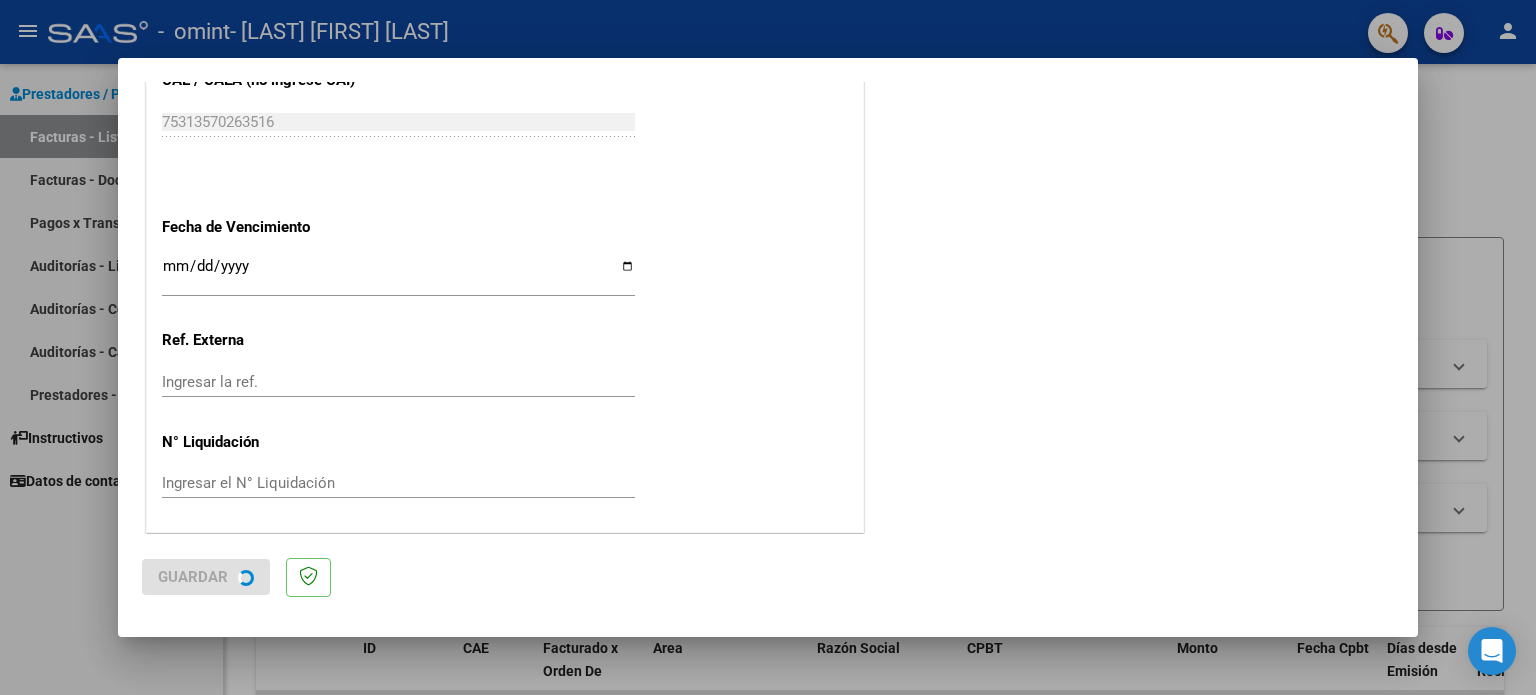 scroll, scrollTop: 0, scrollLeft: 0, axis: both 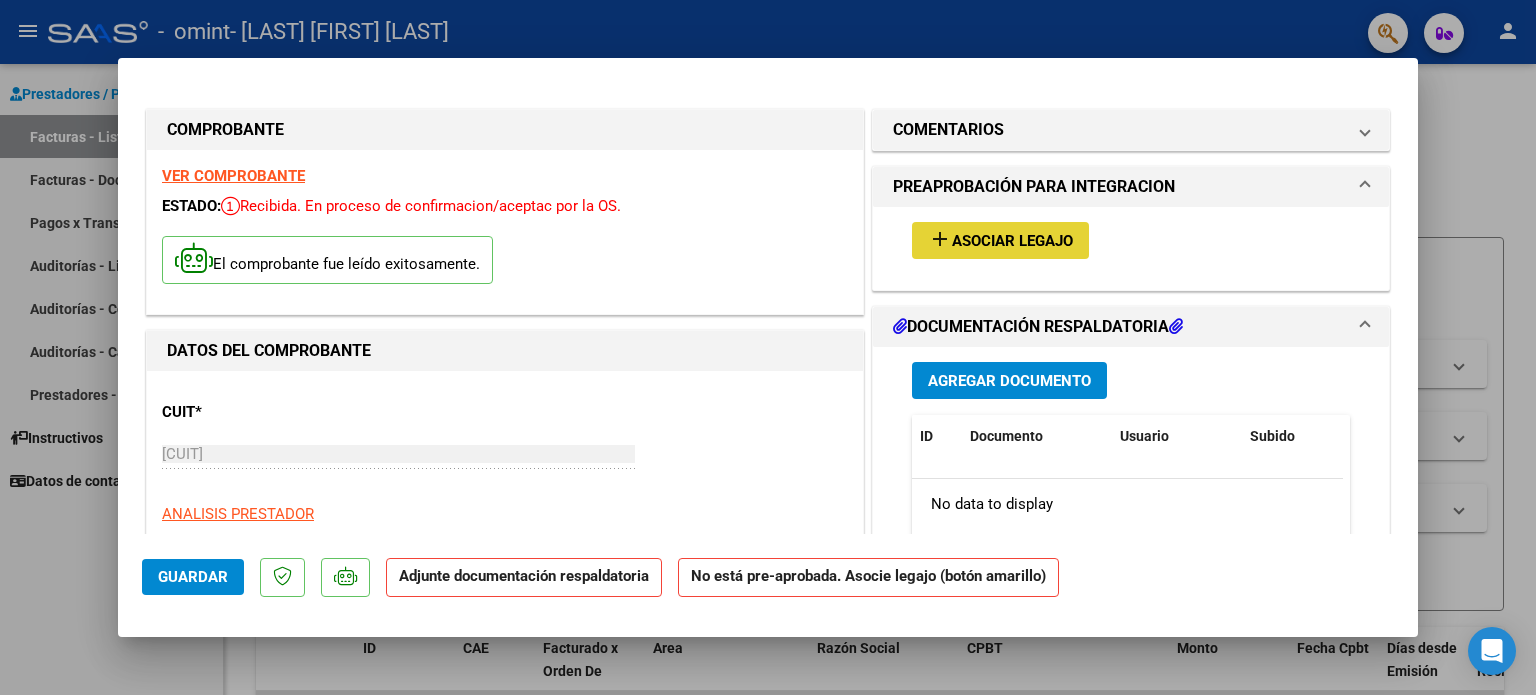 click on "Asociar Legajo" at bounding box center (1012, 241) 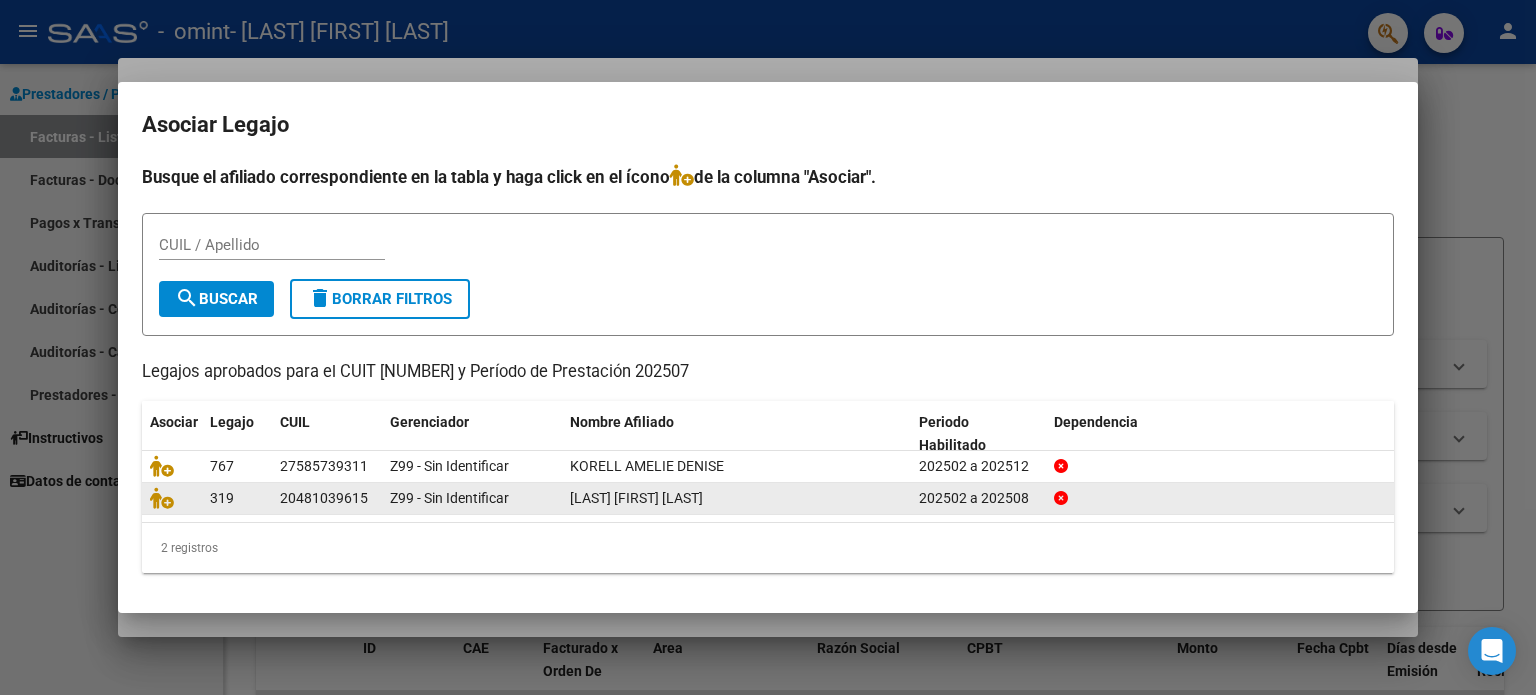 click on "[LAST] [FIRST] [LAST]" 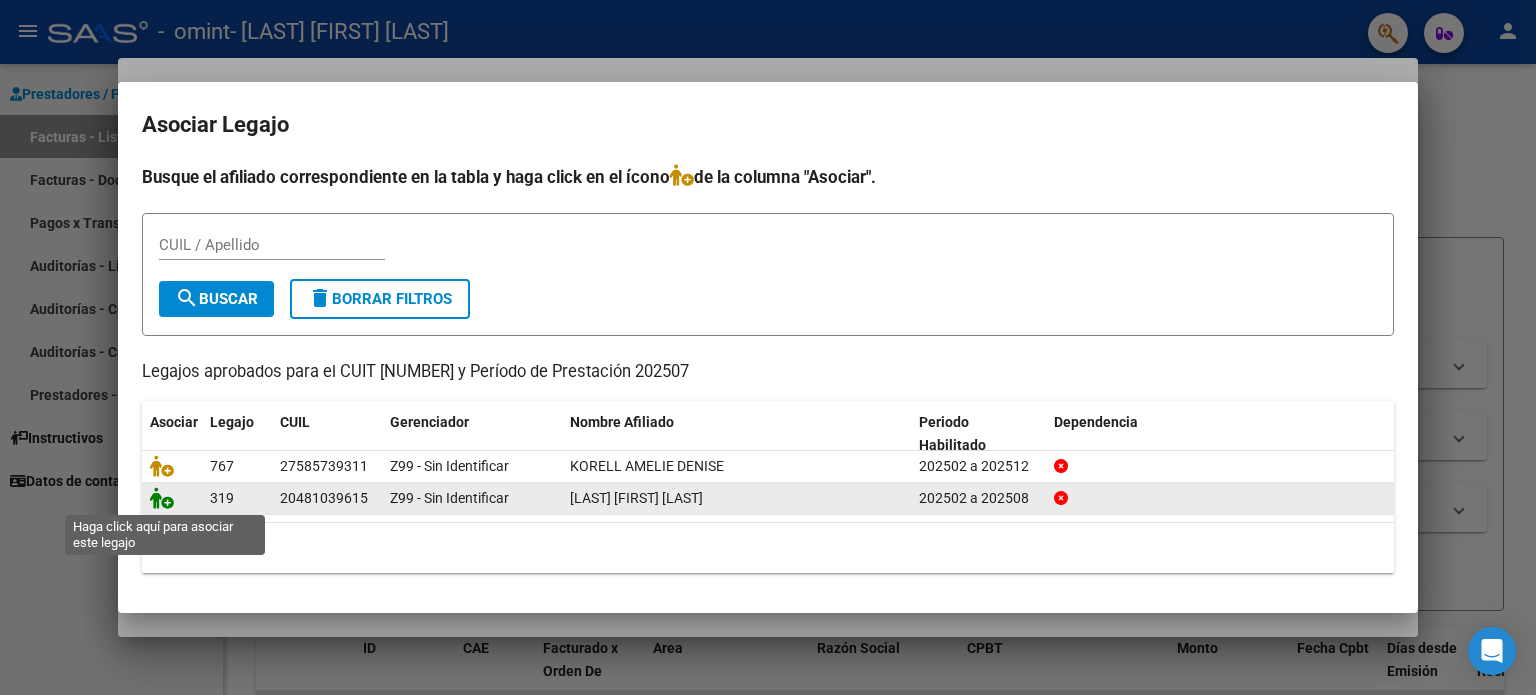 click 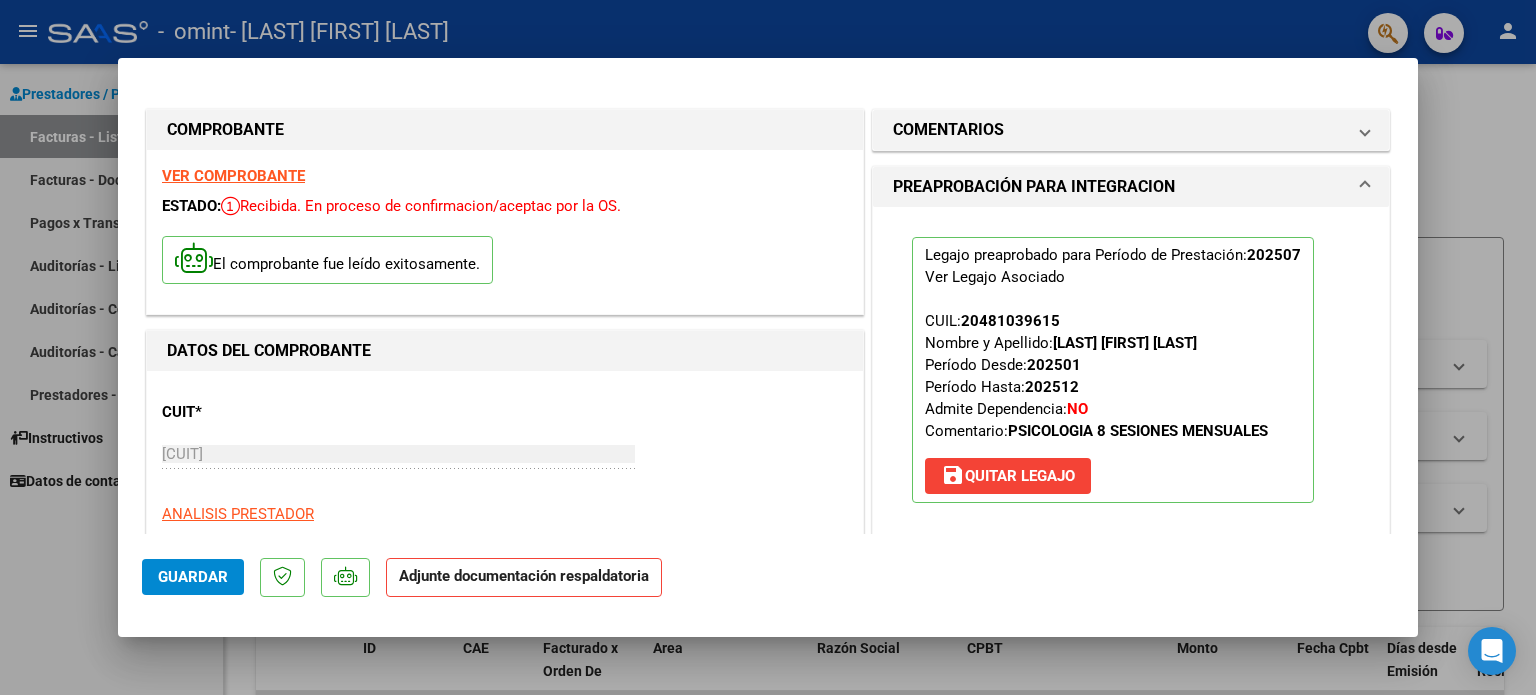 click on "CUIT  *   [CUIT] Ingresar CUIT  ANALISIS PRESTADOR  [LAST] [FIRST] [LAST]  ARCA Padrón  Area destinado * Integración Seleccionar Area Período de Prestación (Ej: 202305 para Mayo 2023    202507 Ingrese el Período de Prestación como indica el ejemplo   Una vez que se asoció a un legajo aprobado no se puede cambiar el período de prestación.   Comprobante Tipo * Factura C Seleccionar Tipo Punto de Venta  *   2 Ingresar el Nro.  Número  *   1100 Ingresar el Nro.  Monto  *   $ 98.964,88 Ingresar el monto  Fecha del Cpbt.  *   2025-08-01 Ingresar la fecha  CAE / CAEA (no ingrese CAI)    75313570263516 Ingresar el CAE o CAEA (no ingrese CAI)  Fecha de Vencimiento    Ingresar la fecha  Ref. Externa    Ingresar la ref.  N° Liquidación    Ingresar el N° Liquidación" at bounding box center (505, 1119) 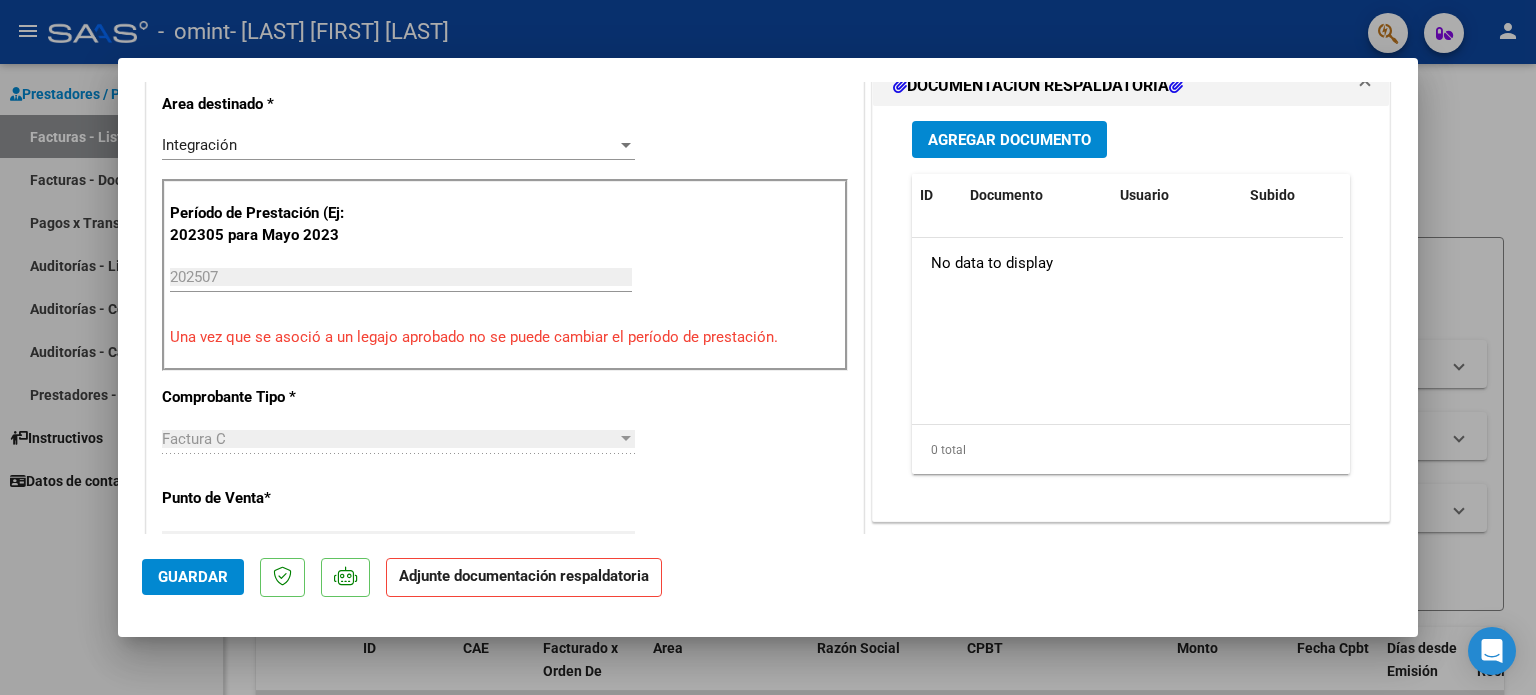 scroll, scrollTop: 520, scrollLeft: 0, axis: vertical 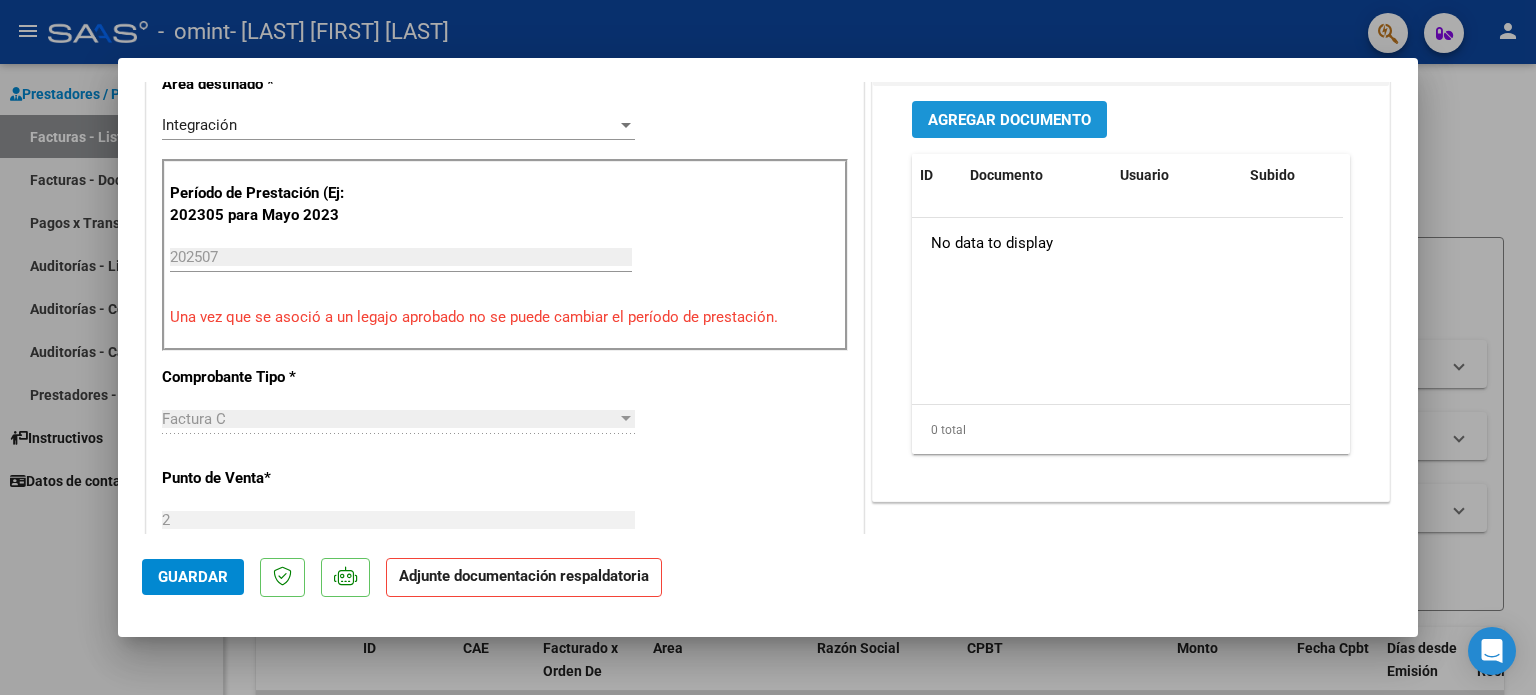 click on "Agregar Documento" at bounding box center (1009, 120) 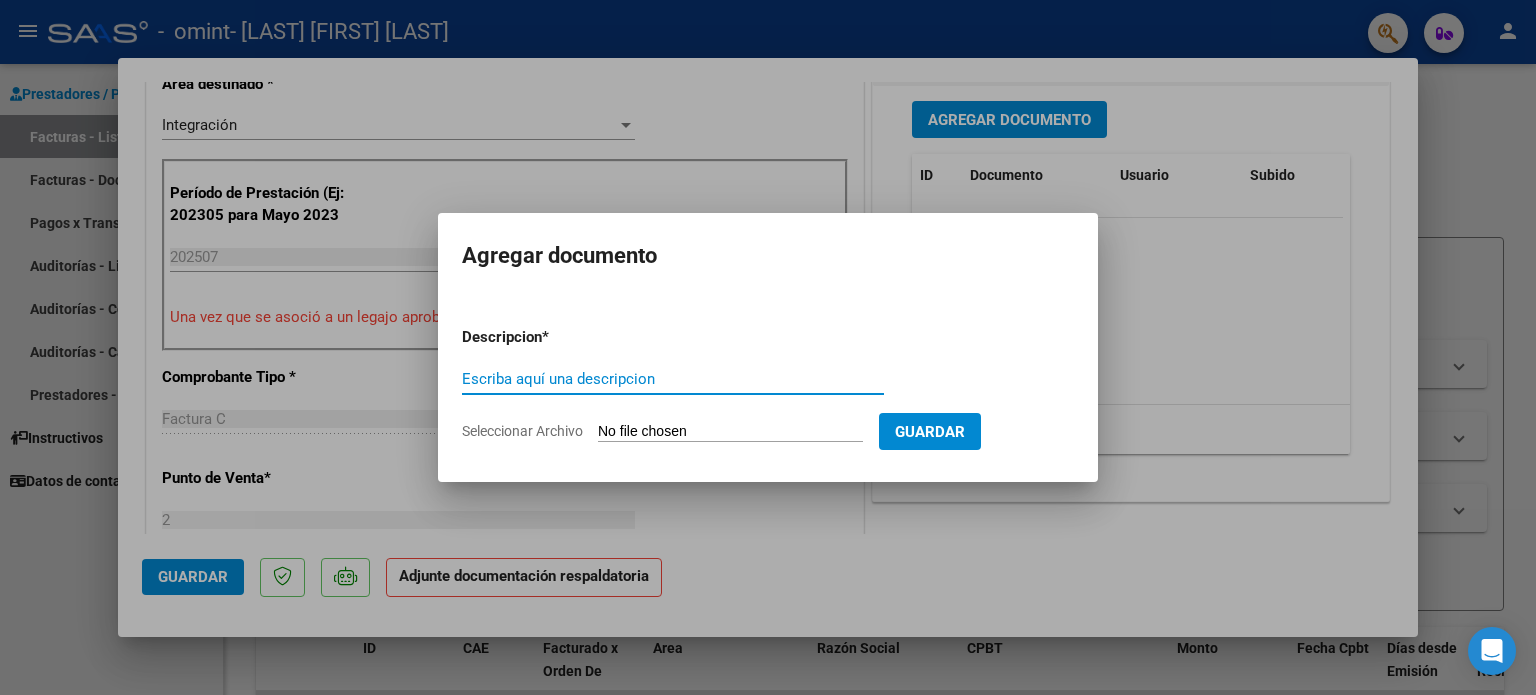 click on "Escriba aquí una descripcion" at bounding box center (673, 379) 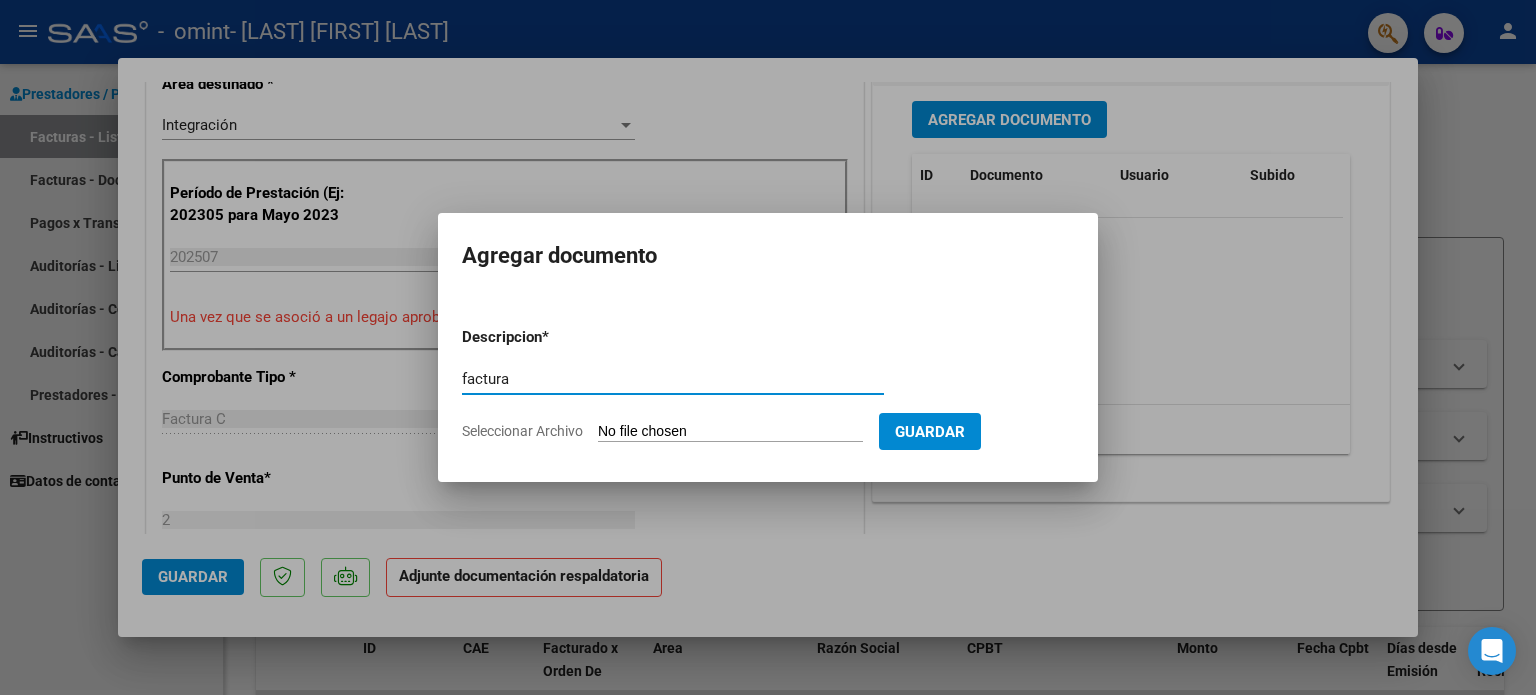 type on "factura" 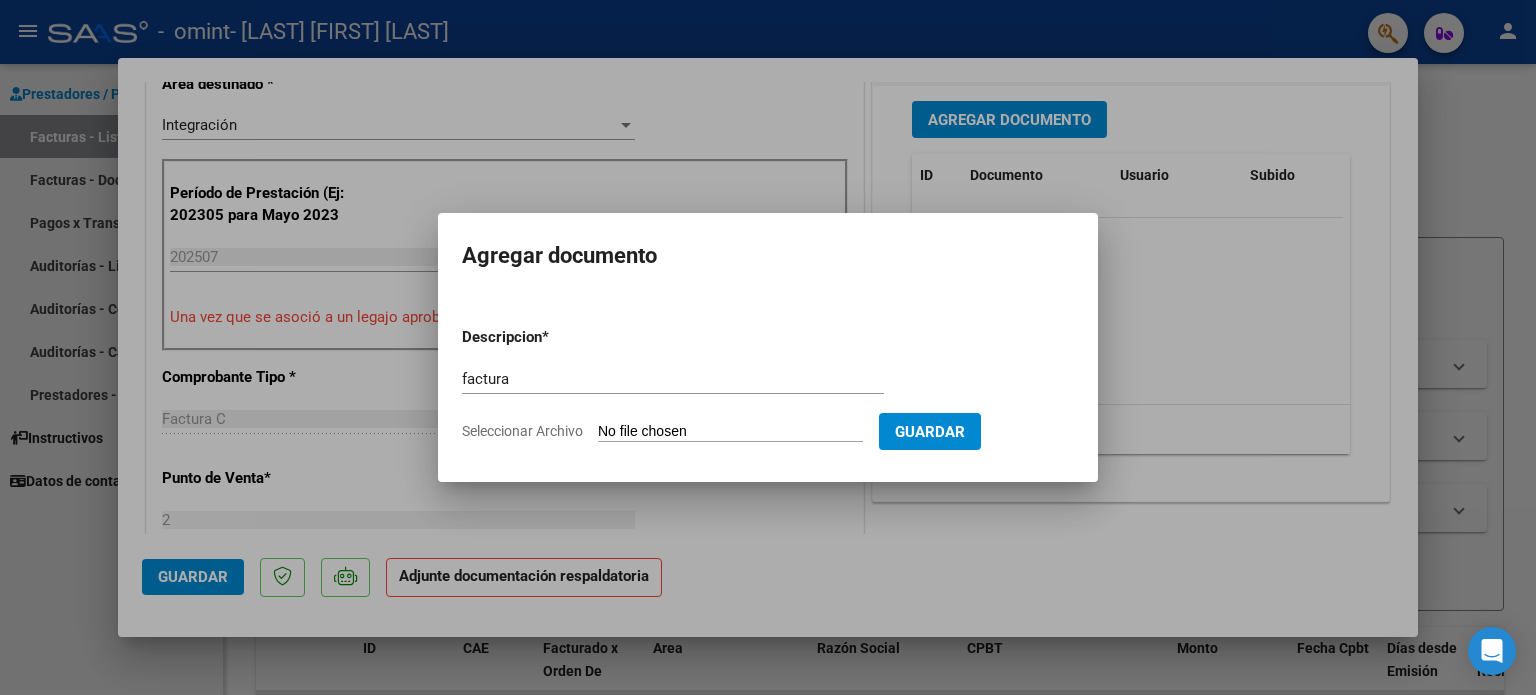 click on "Seleccionar Archivo" at bounding box center [730, 432] 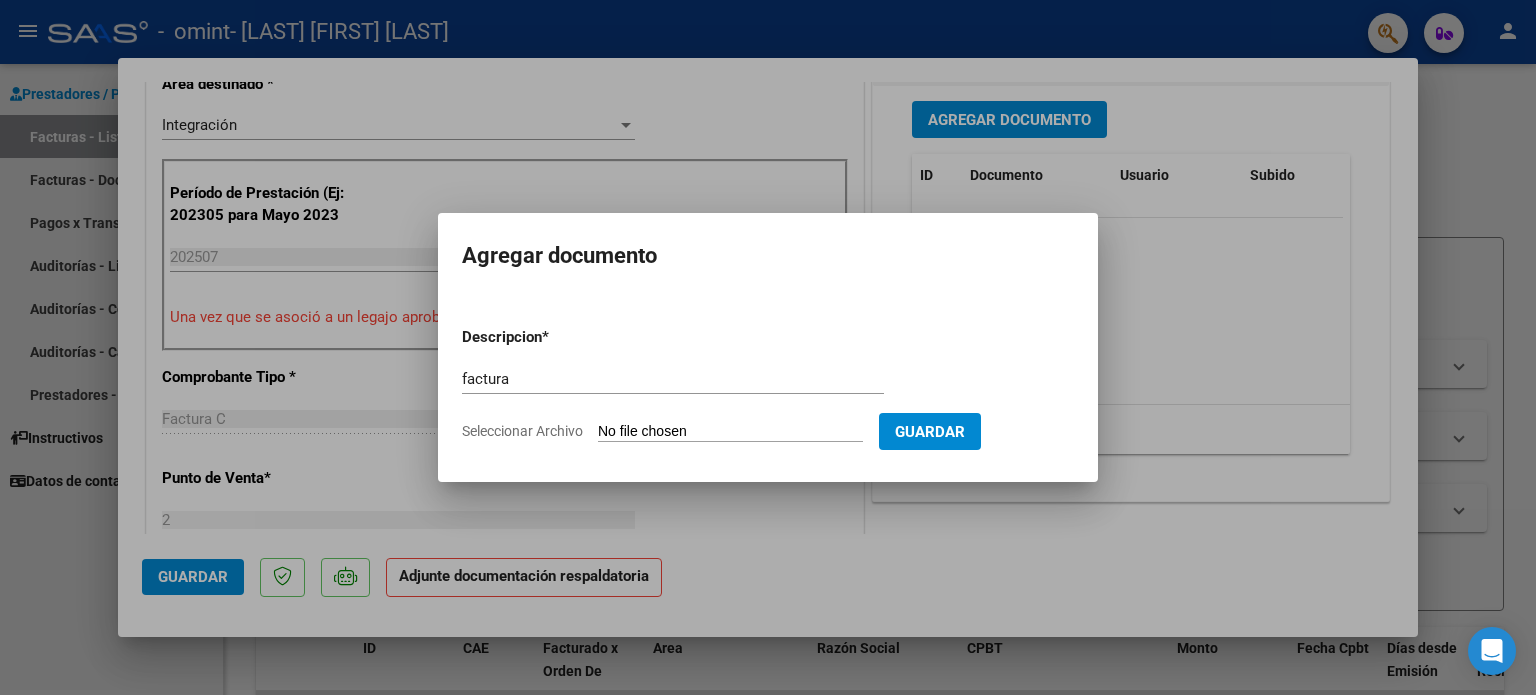 type on "C:\fakepath\27339037383_011_00002_00001100.pdf" 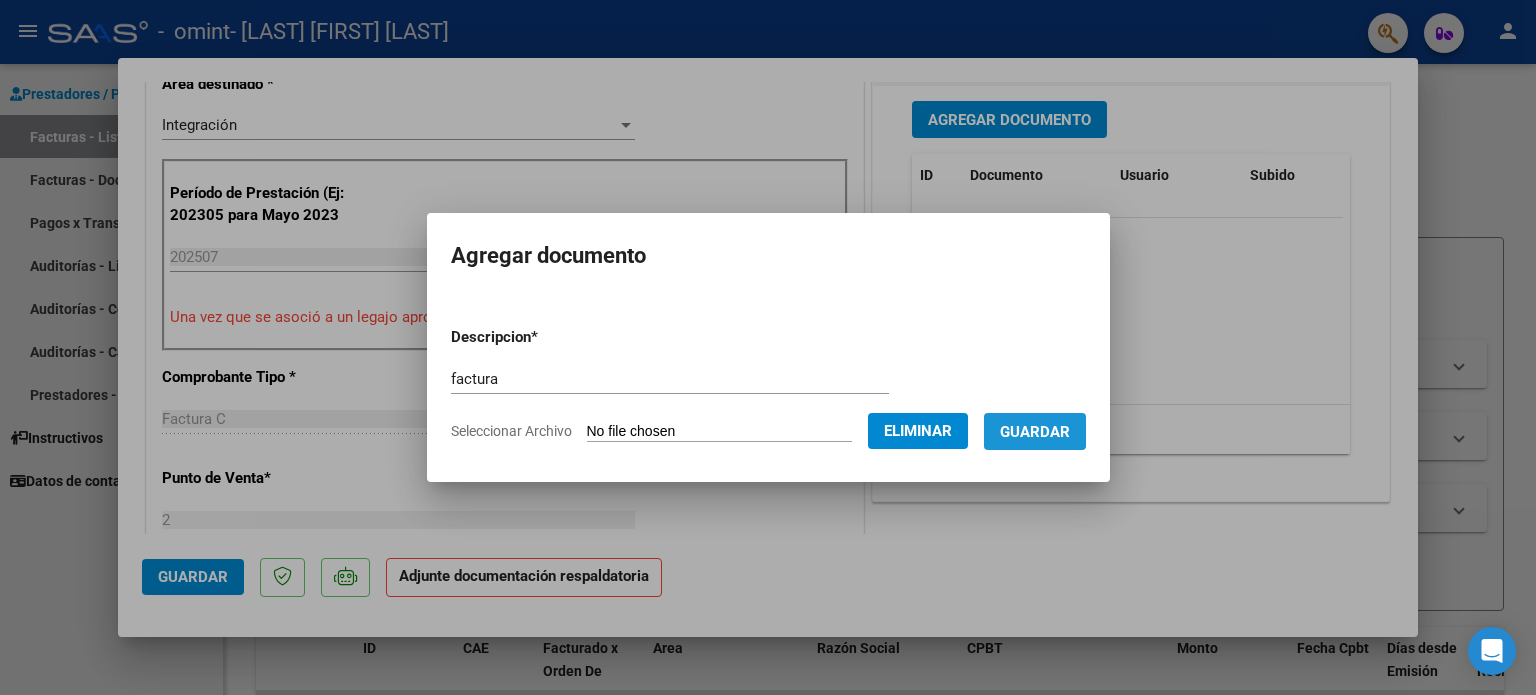 click on "Guardar" at bounding box center (1035, 432) 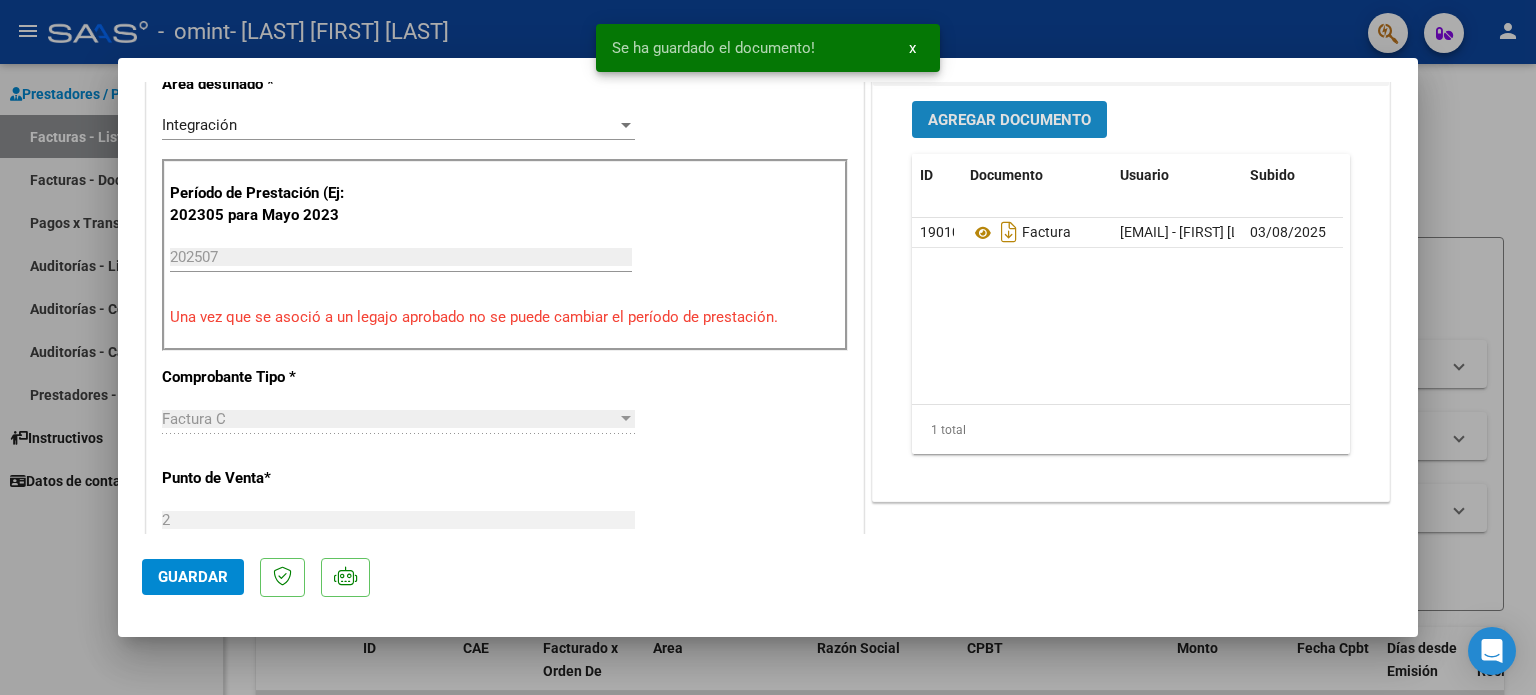 click on "Agregar Documento" at bounding box center (1009, 120) 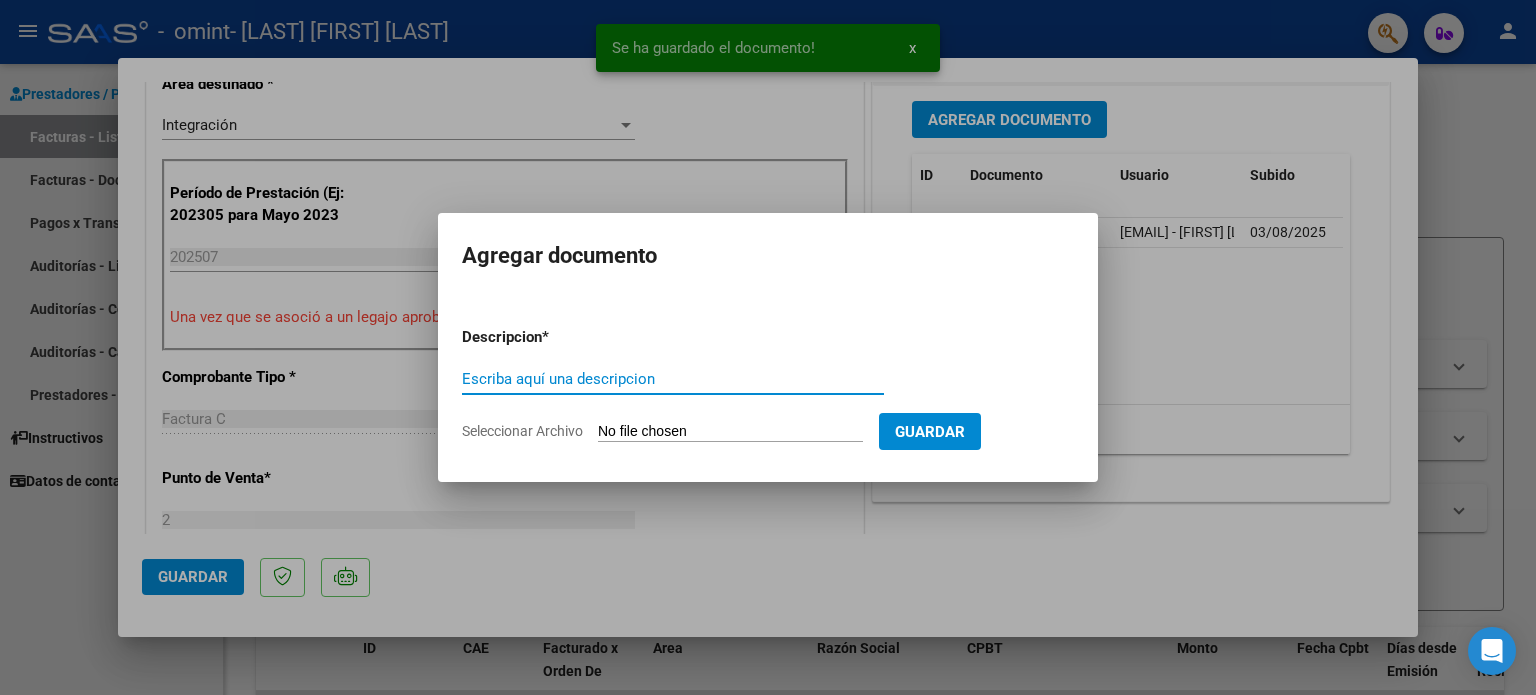 click on "Escriba aquí una descripcion" at bounding box center (673, 379) 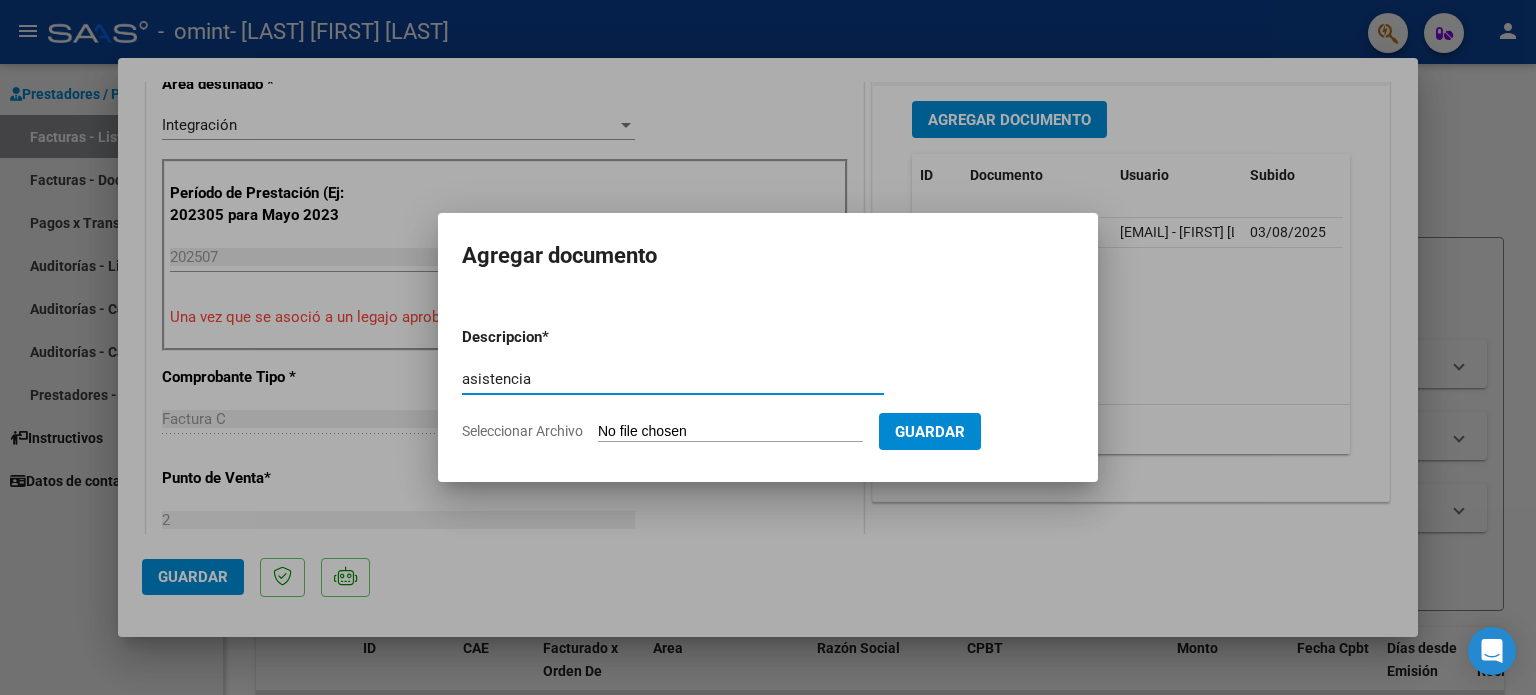 type on "asistencia" 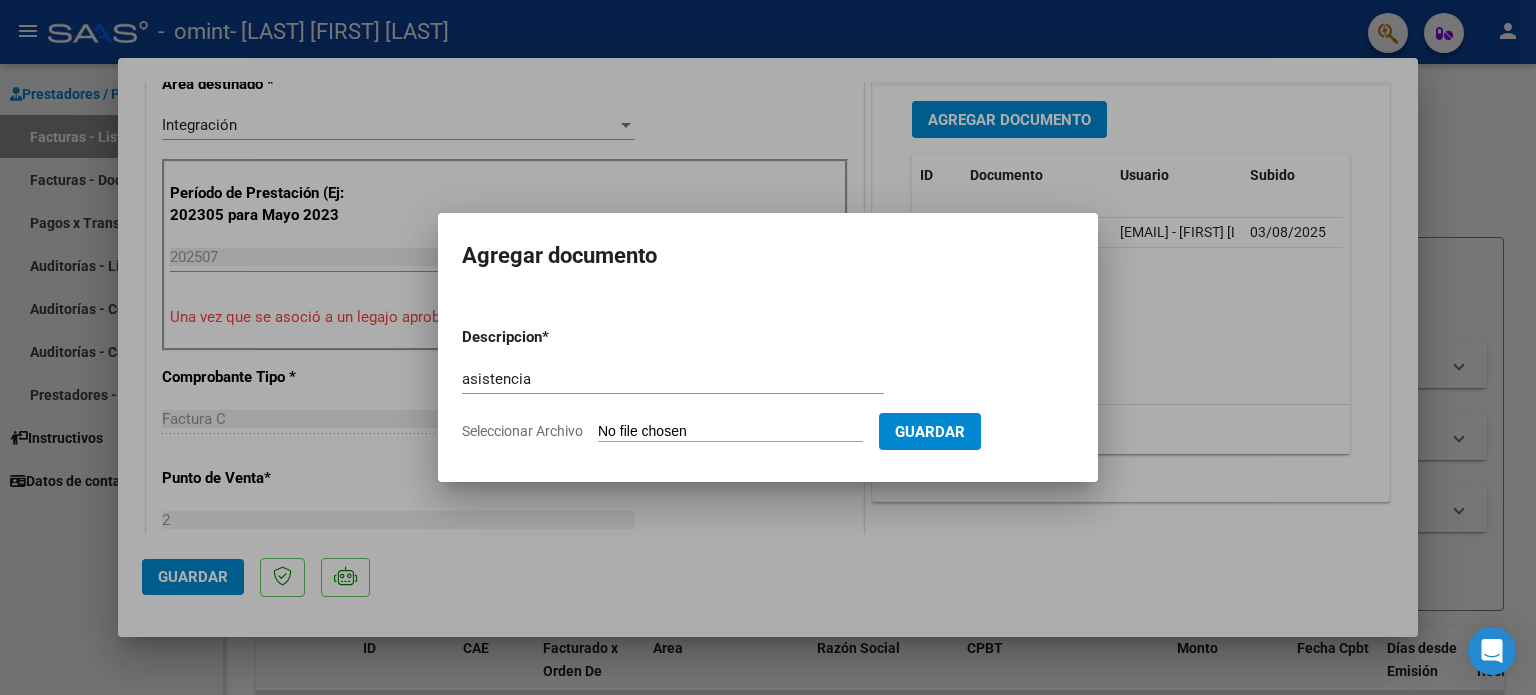 click on "Descripcion  *   asistencia Escriba aquí una descripcion  Seleccionar Archivo Guardar" at bounding box center [768, 384] 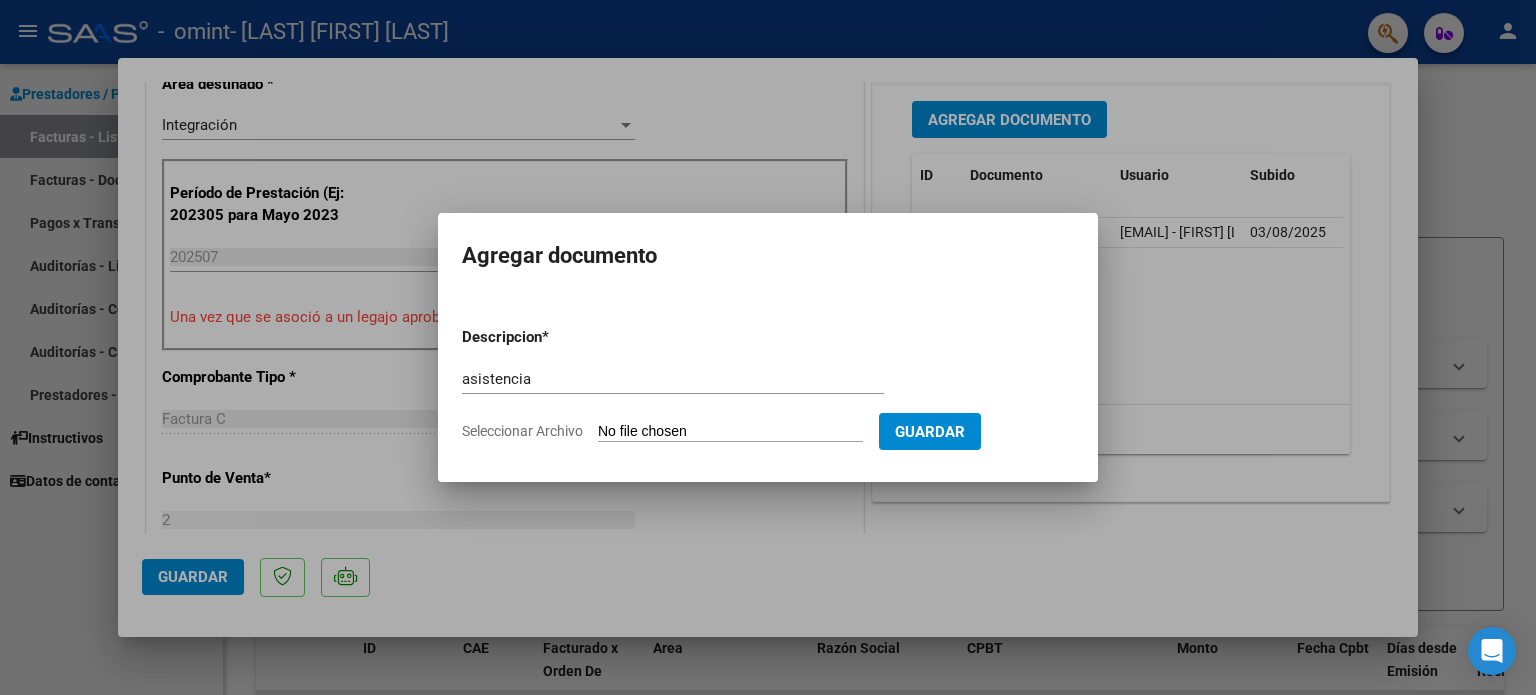 type on "C:\fakepath\asistencia_27339037383_011_0000200001100.pdf" 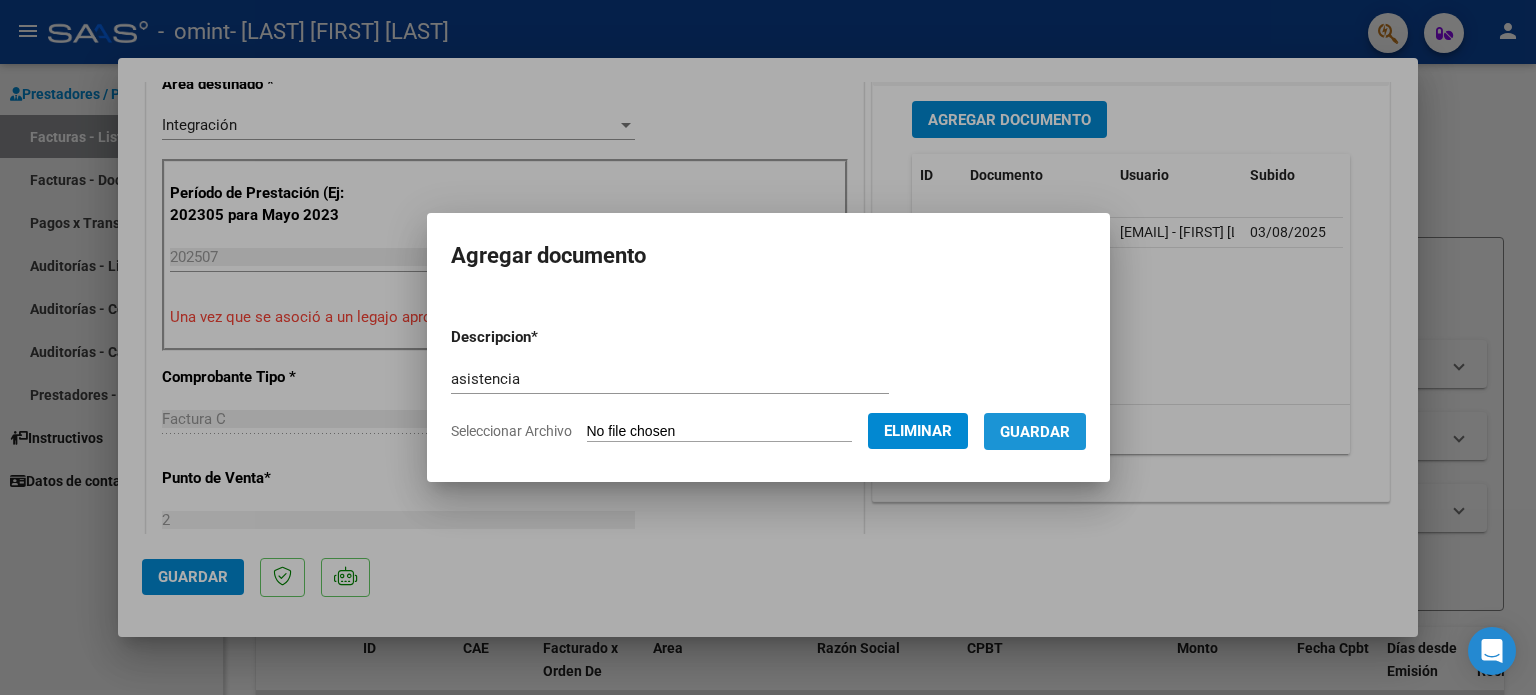 click on "Guardar" at bounding box center (1035, 432) 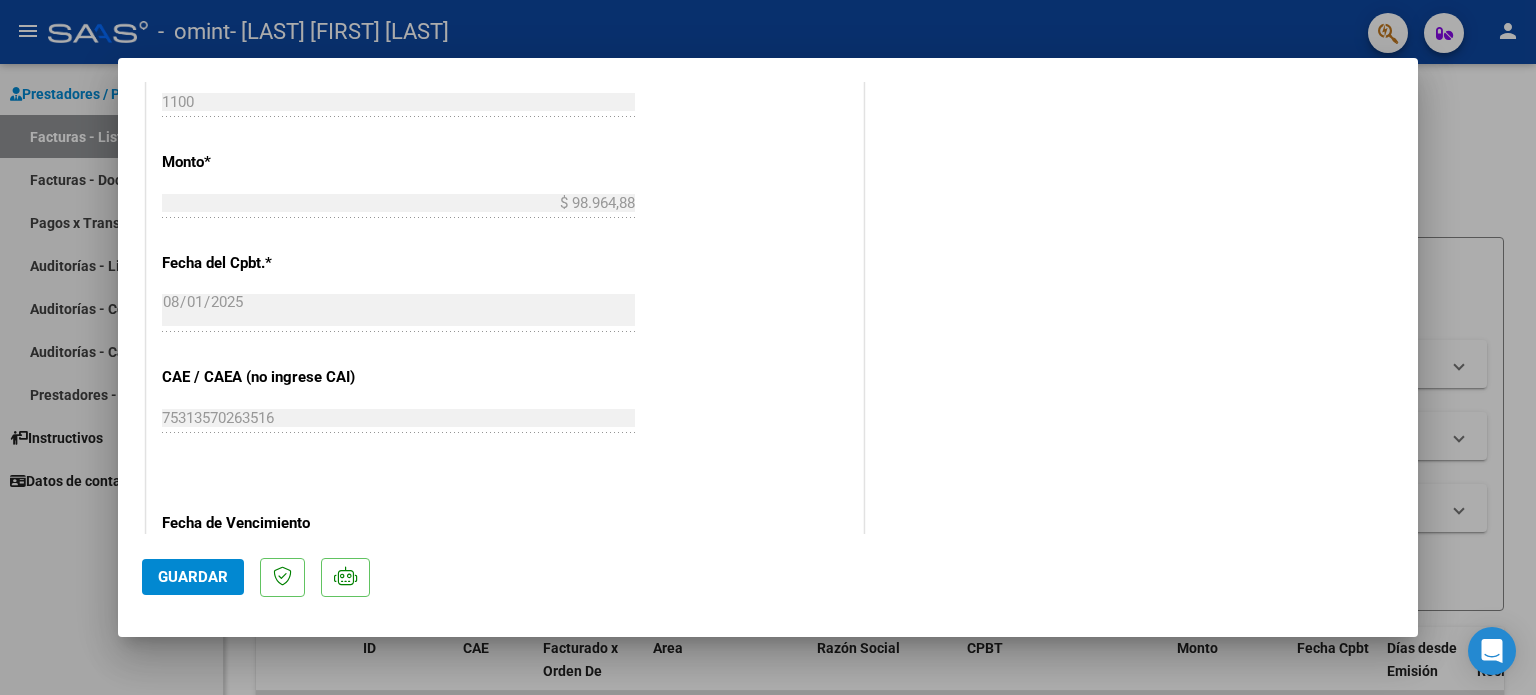 scroll, scrollTop: 1132, scrollLeft: 0, axis: vertical 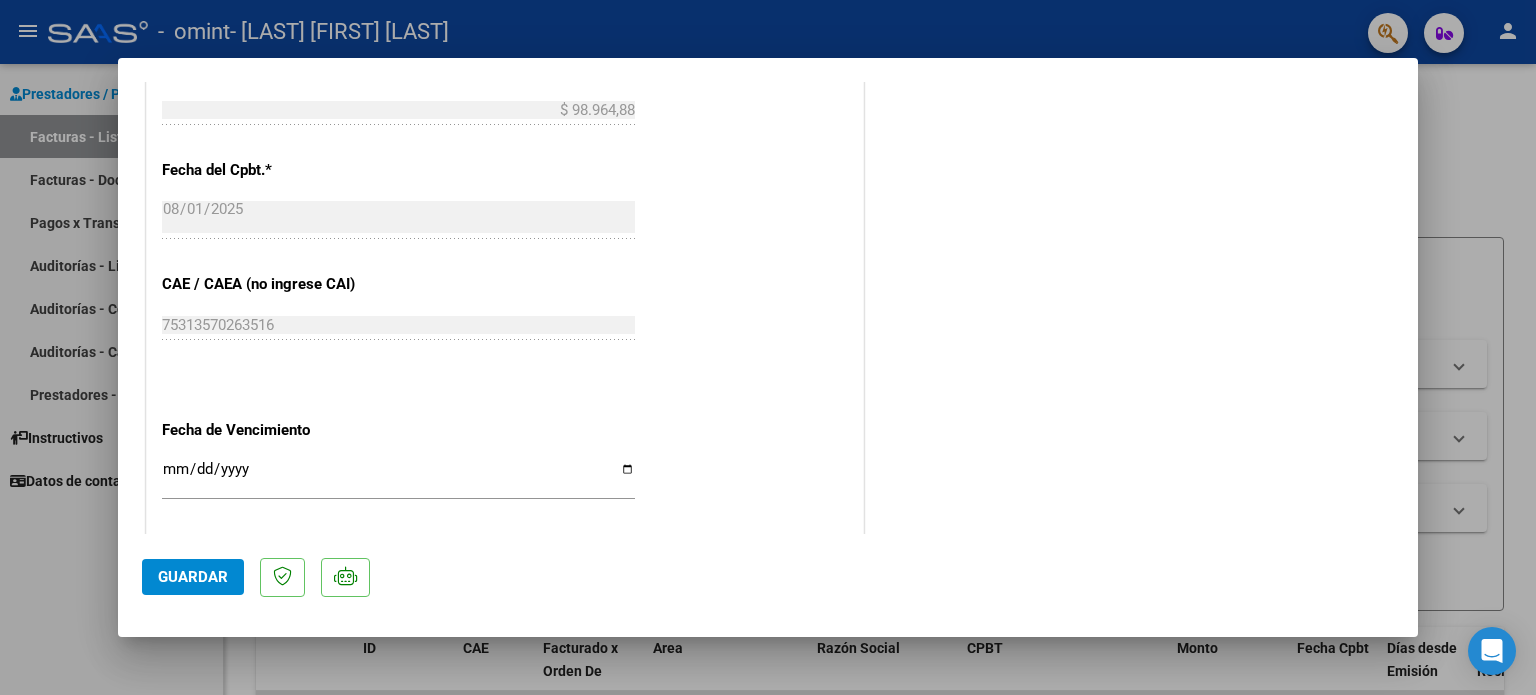 click on "Guardar" 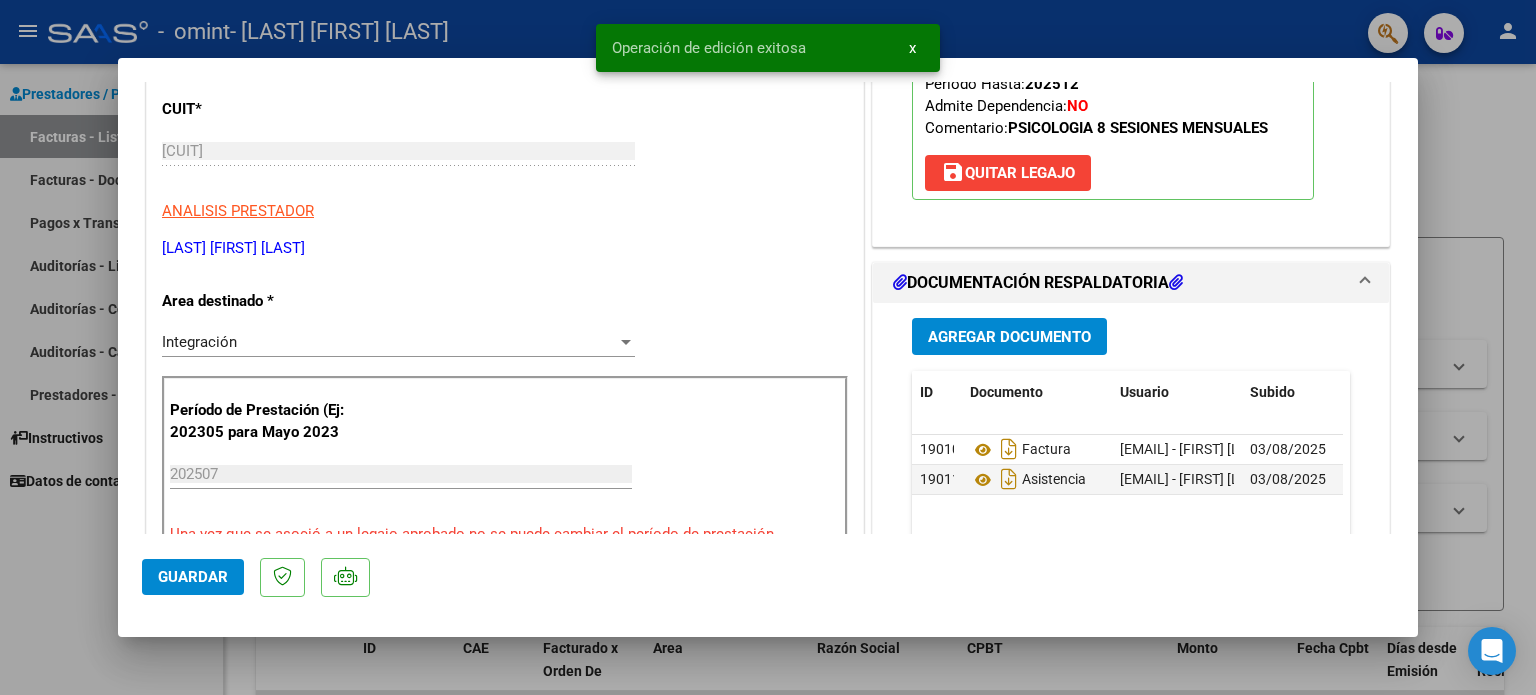 scroll, scrollTop: 0, scrollLeft: 0, axis: both 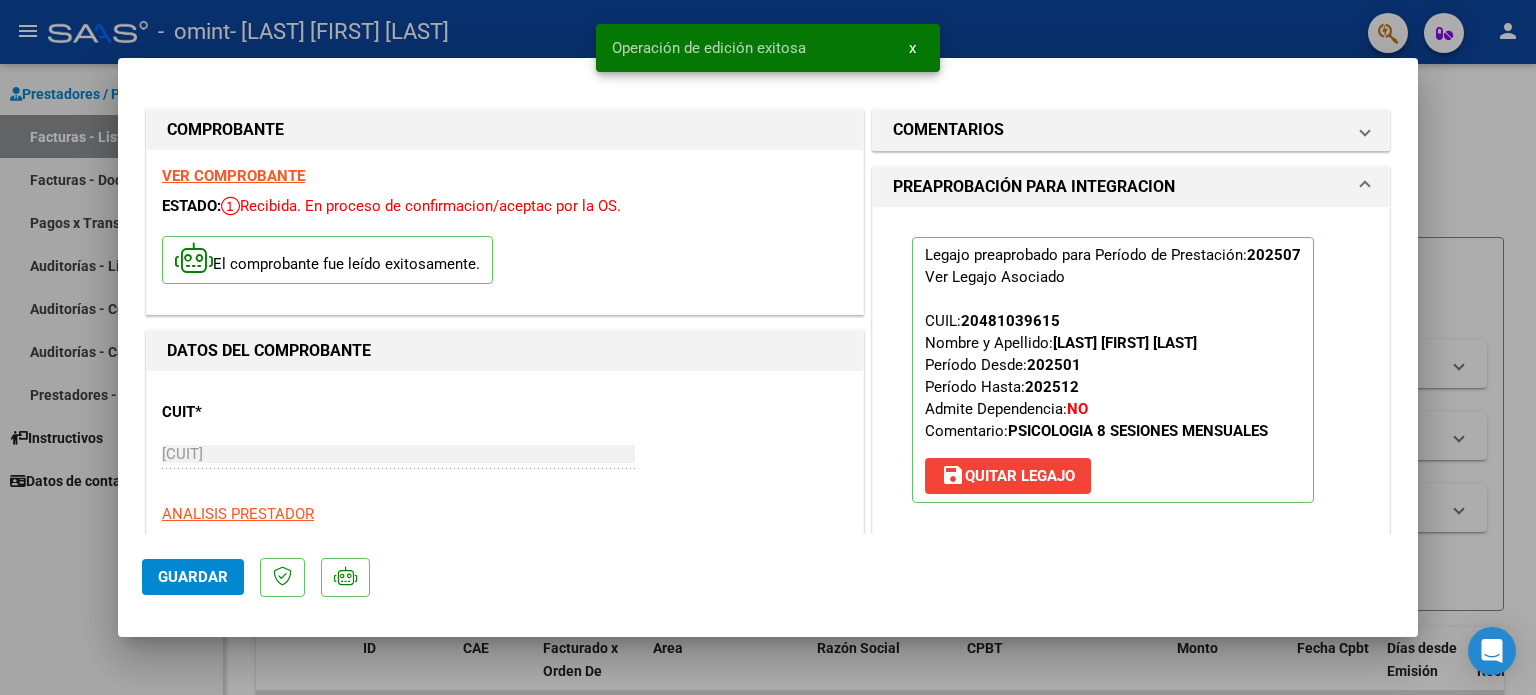 click at bounding box center (768, 347) 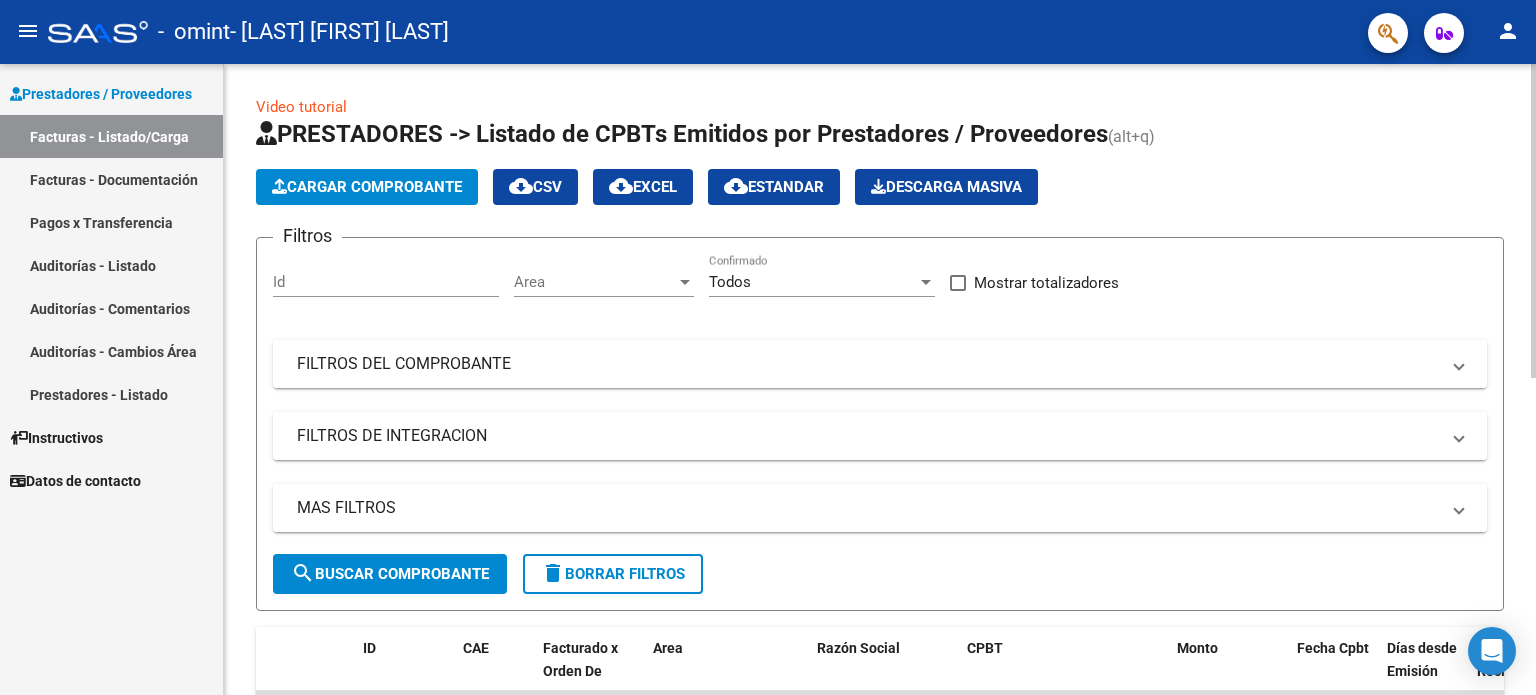 click on "Cargar Comprobante" 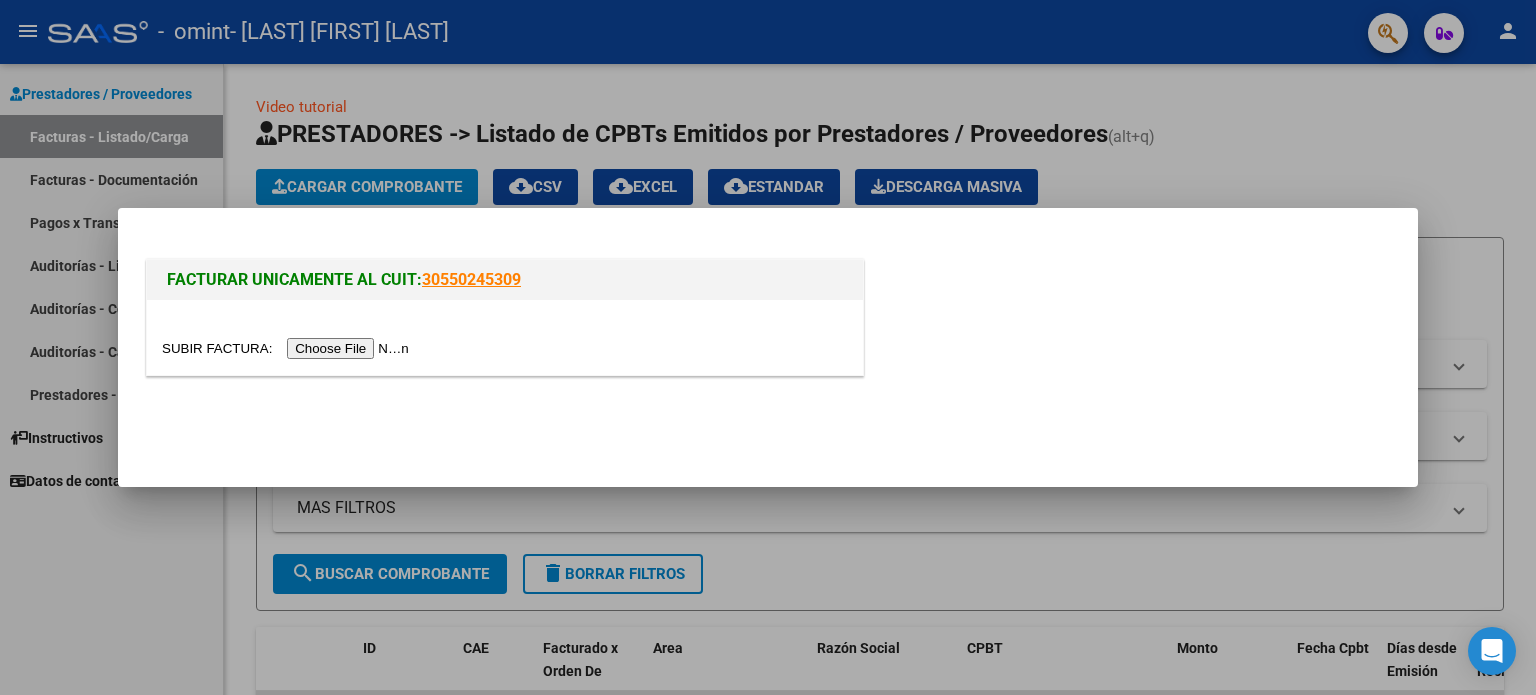 click at bounding box center [288, 348] 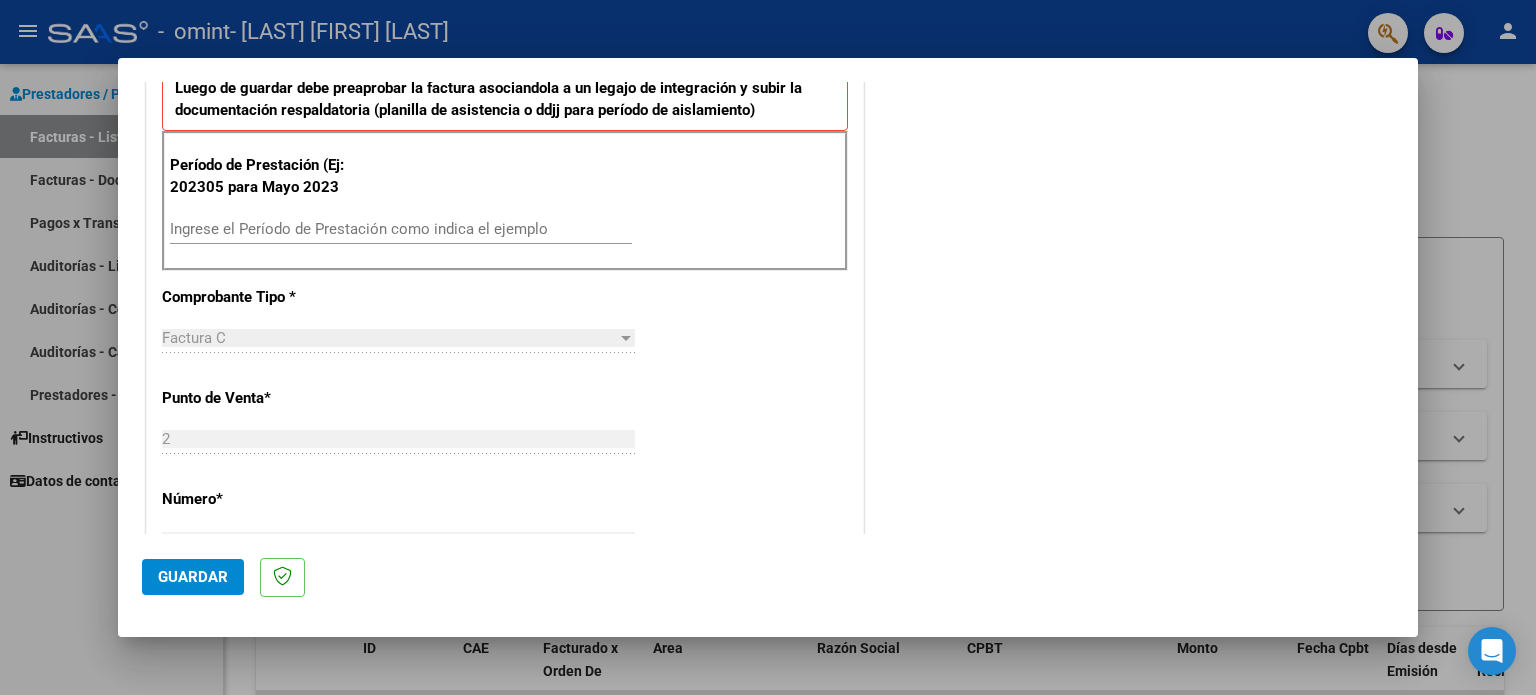 scroll, scrollTop: 536, scrollLeft: 0, axis: vertical 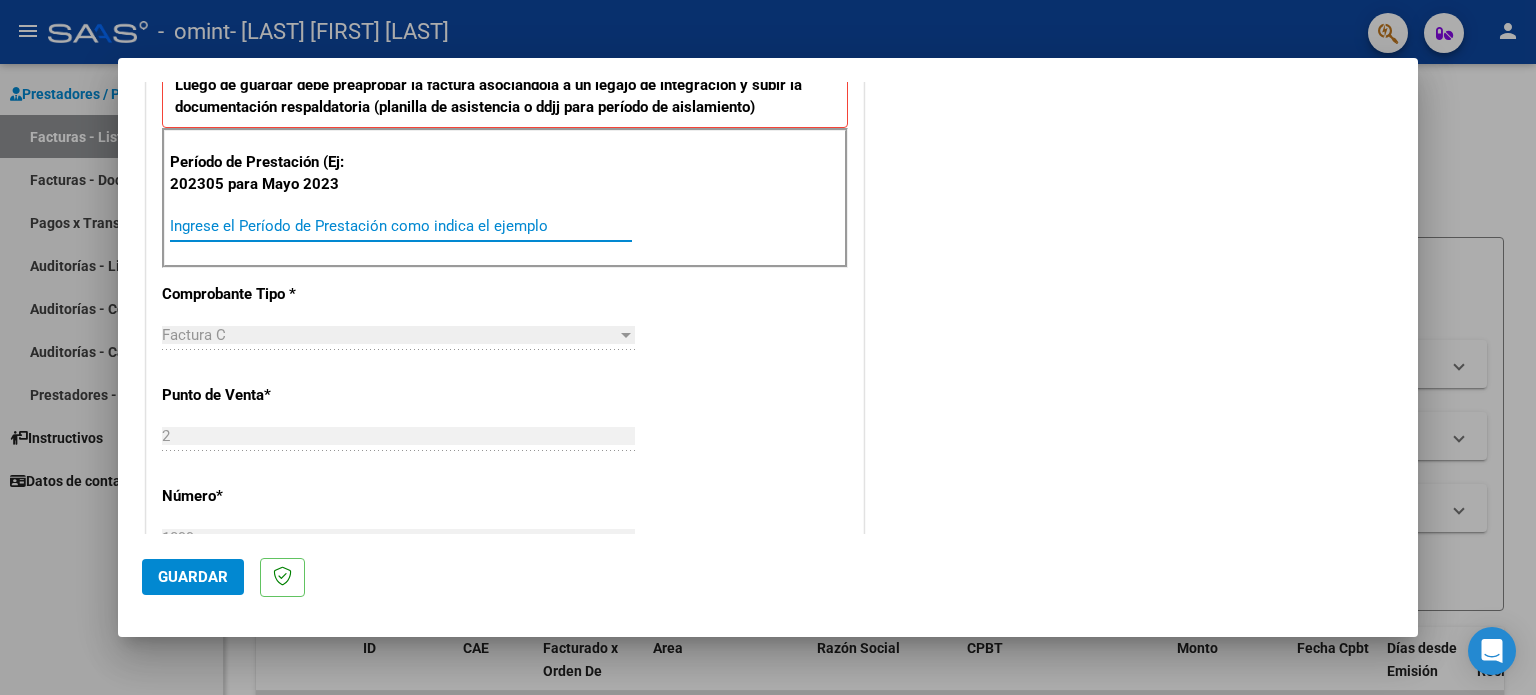 click on "Ingrese el Período de Prestación como indica el ejemplo" at bounding box center (401, 226) 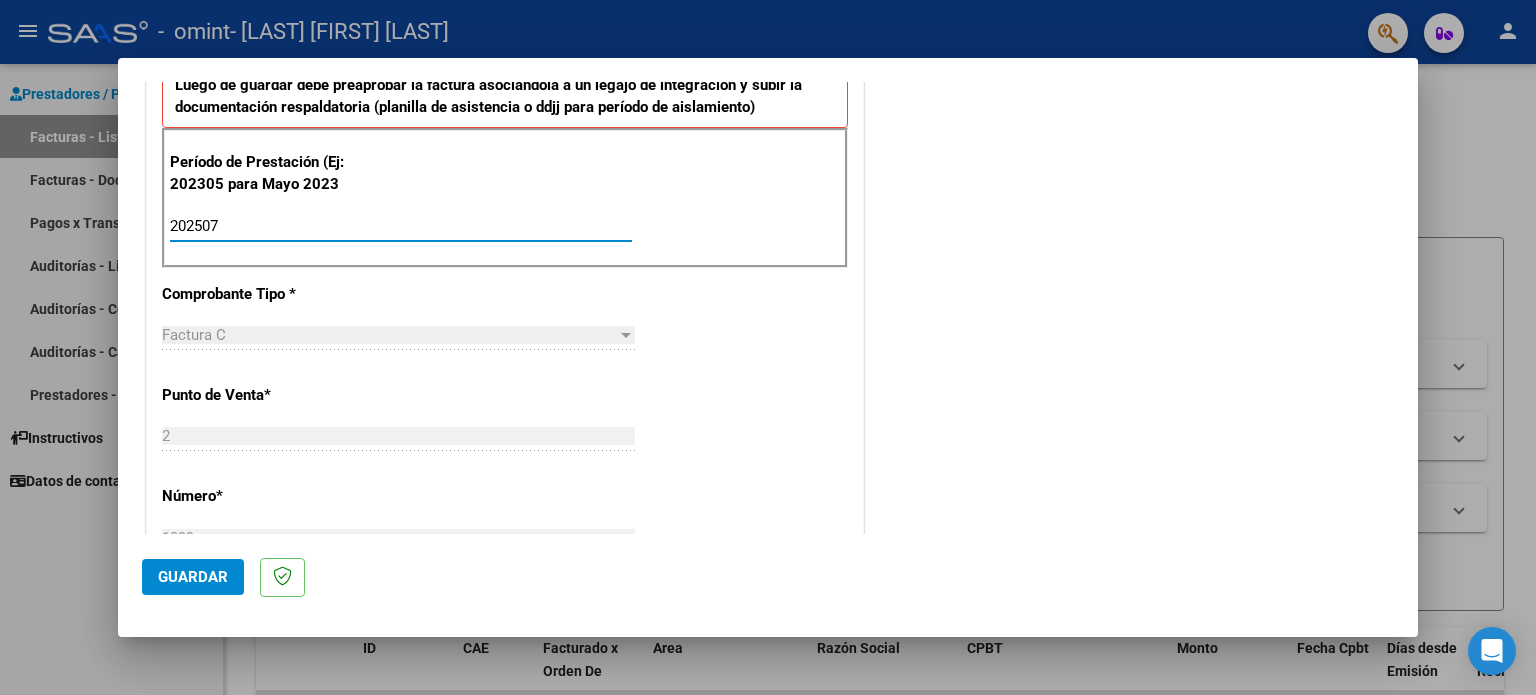 type on "202507" 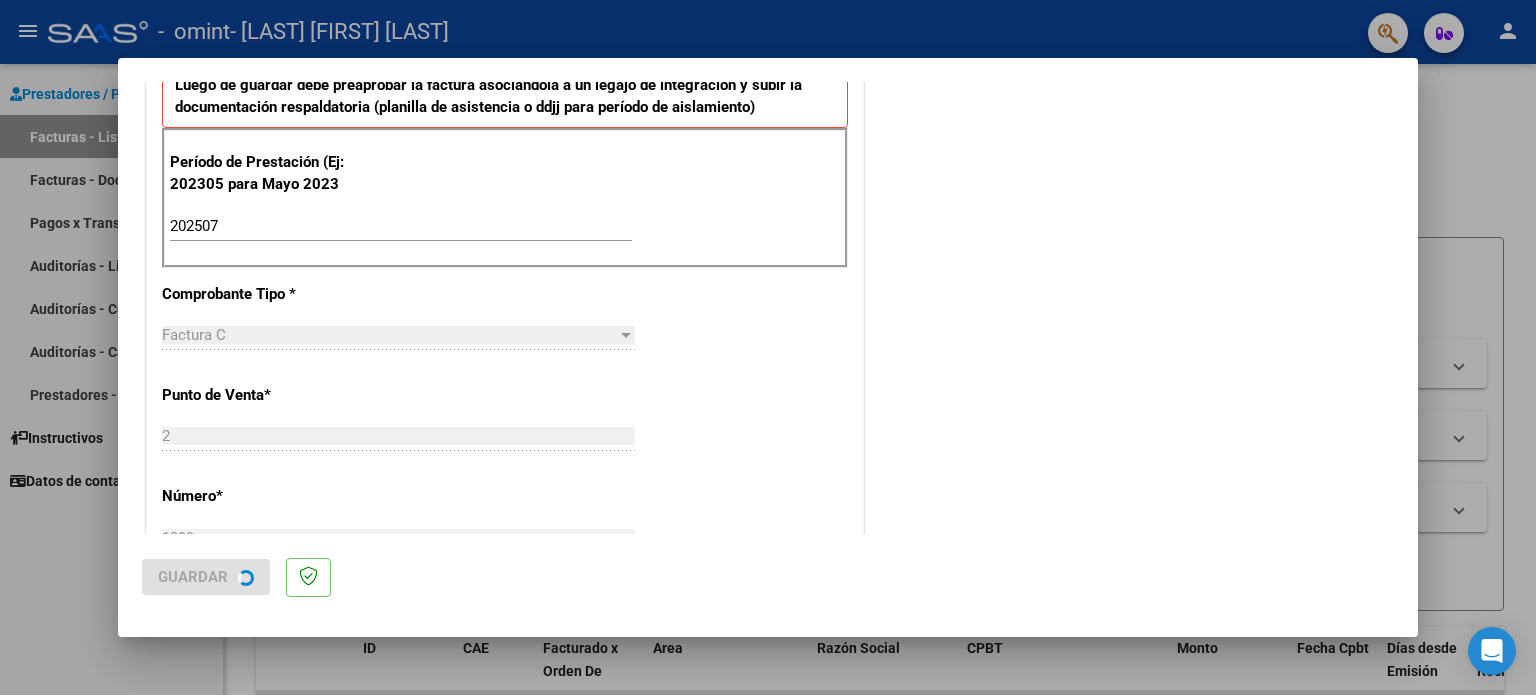 scroll, scrollTop: 0, scrollLeft: 0, axis: both 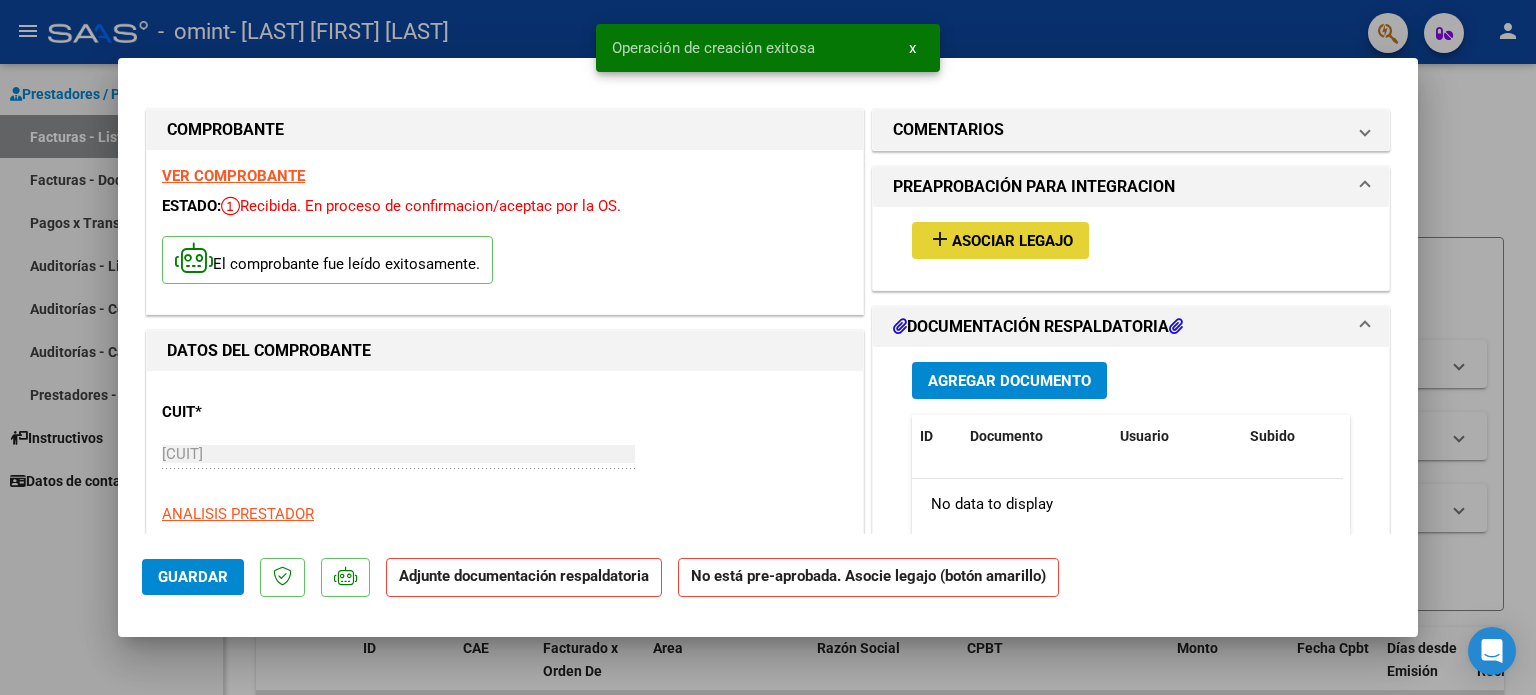 click on "Asociar Legajo" at bounding box center (1012, 241) 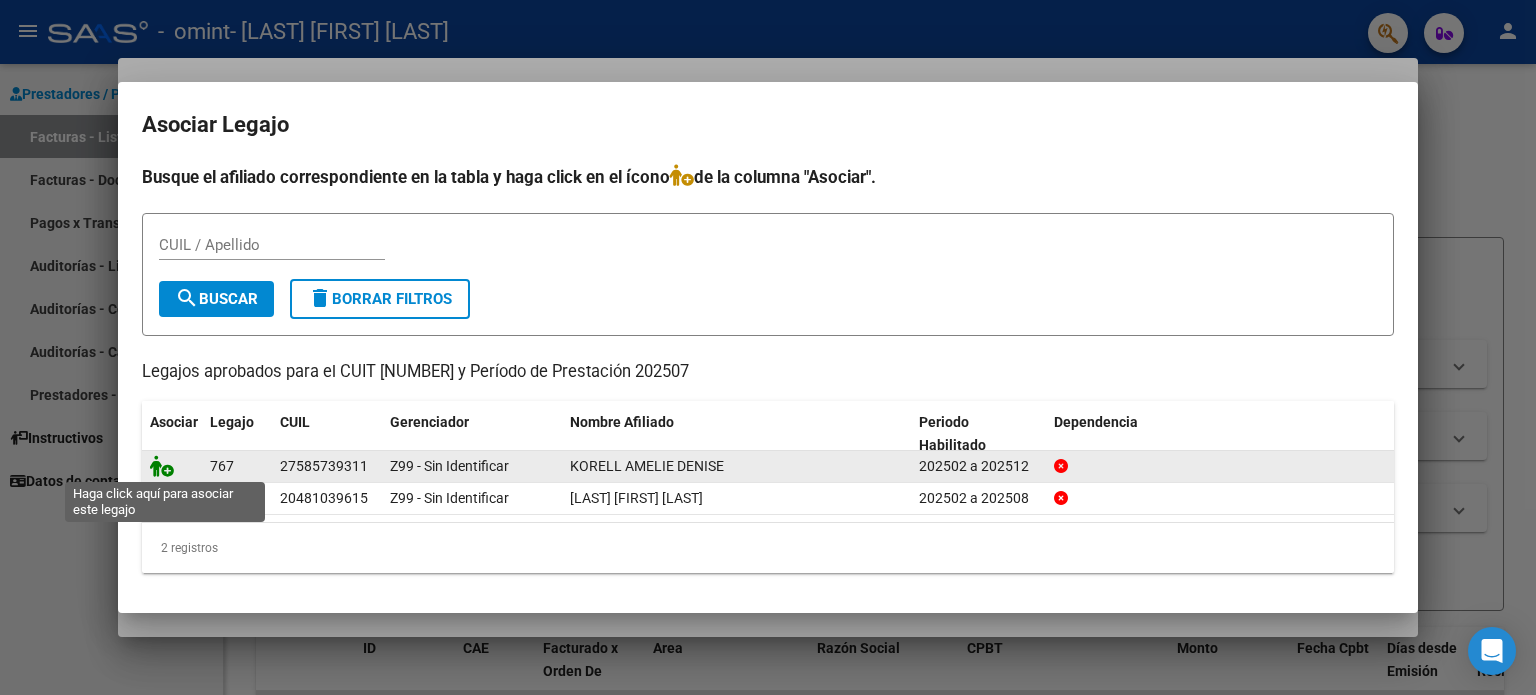 click 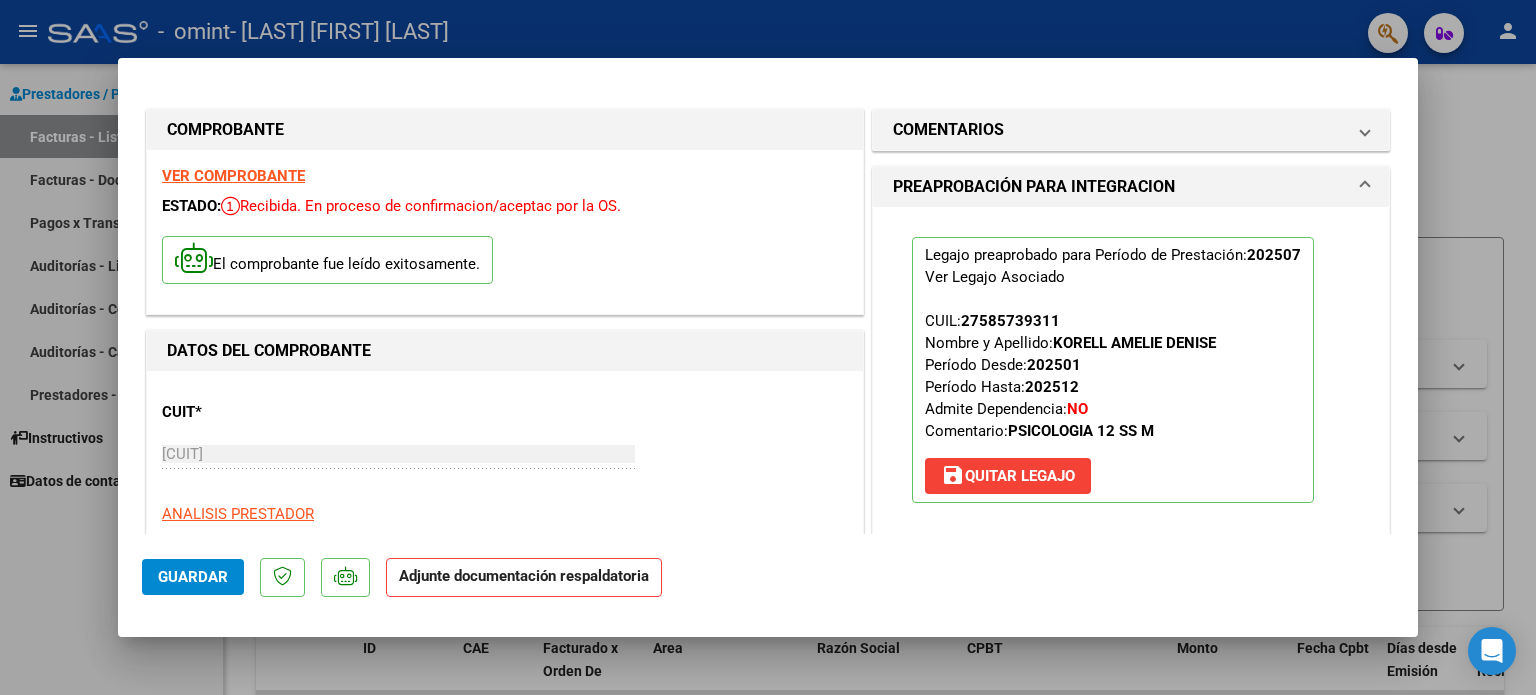 click on "Adjunte documentación respaldatoria" 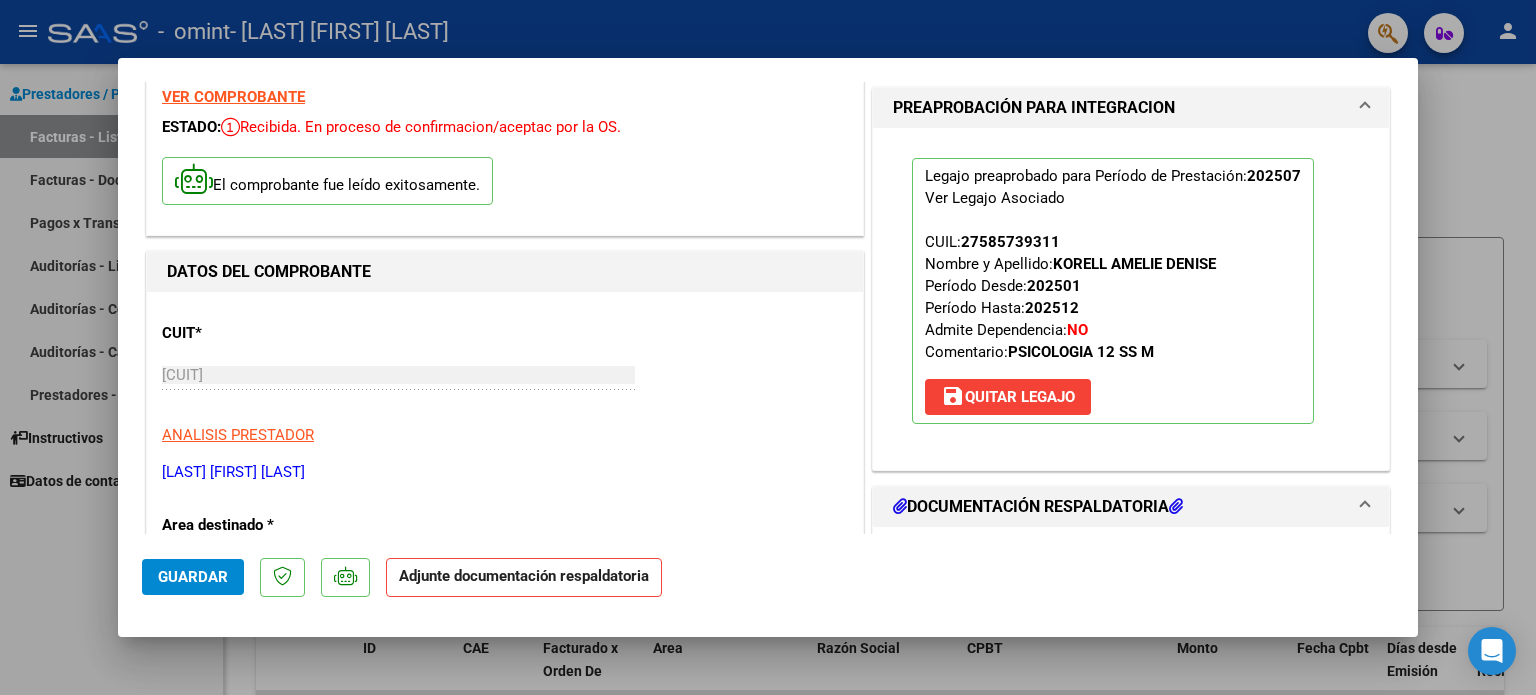scroll, scrollTop: 76, scrollLeft: 0, axis: vertical 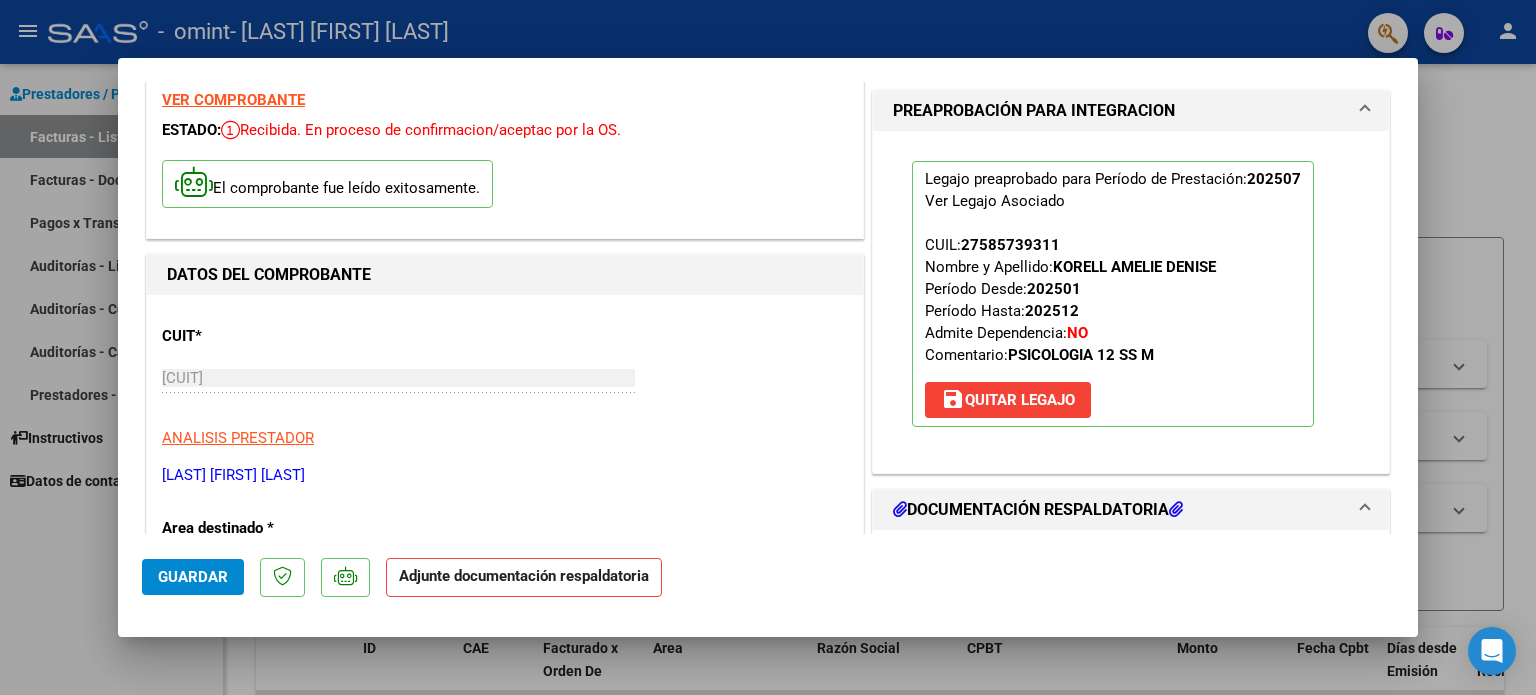 click on "DOCUMENTACIÓN RESPALDATORIA" at bounding box center (1038, 510) 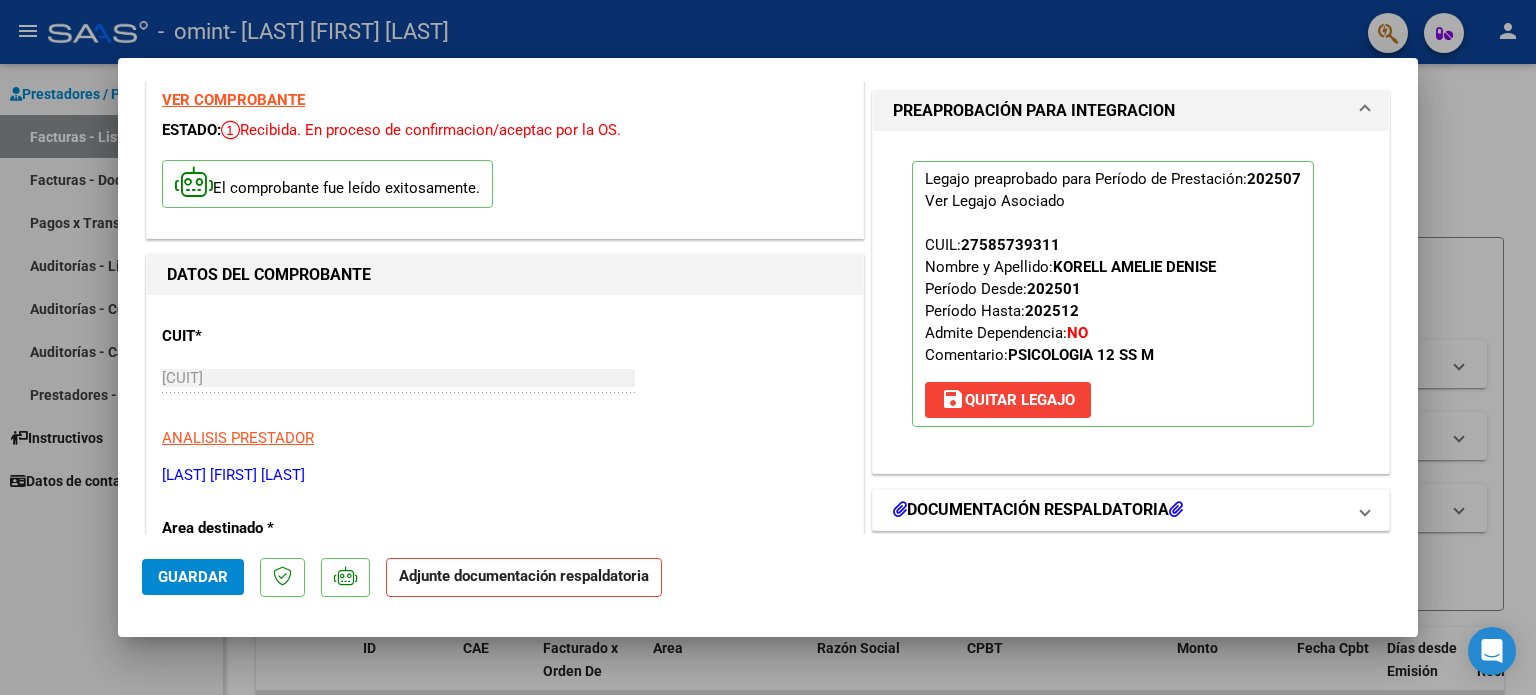 click on "DOCUMENTACIÓN RESPALDATORIA" at bounding box center [1131, 510] 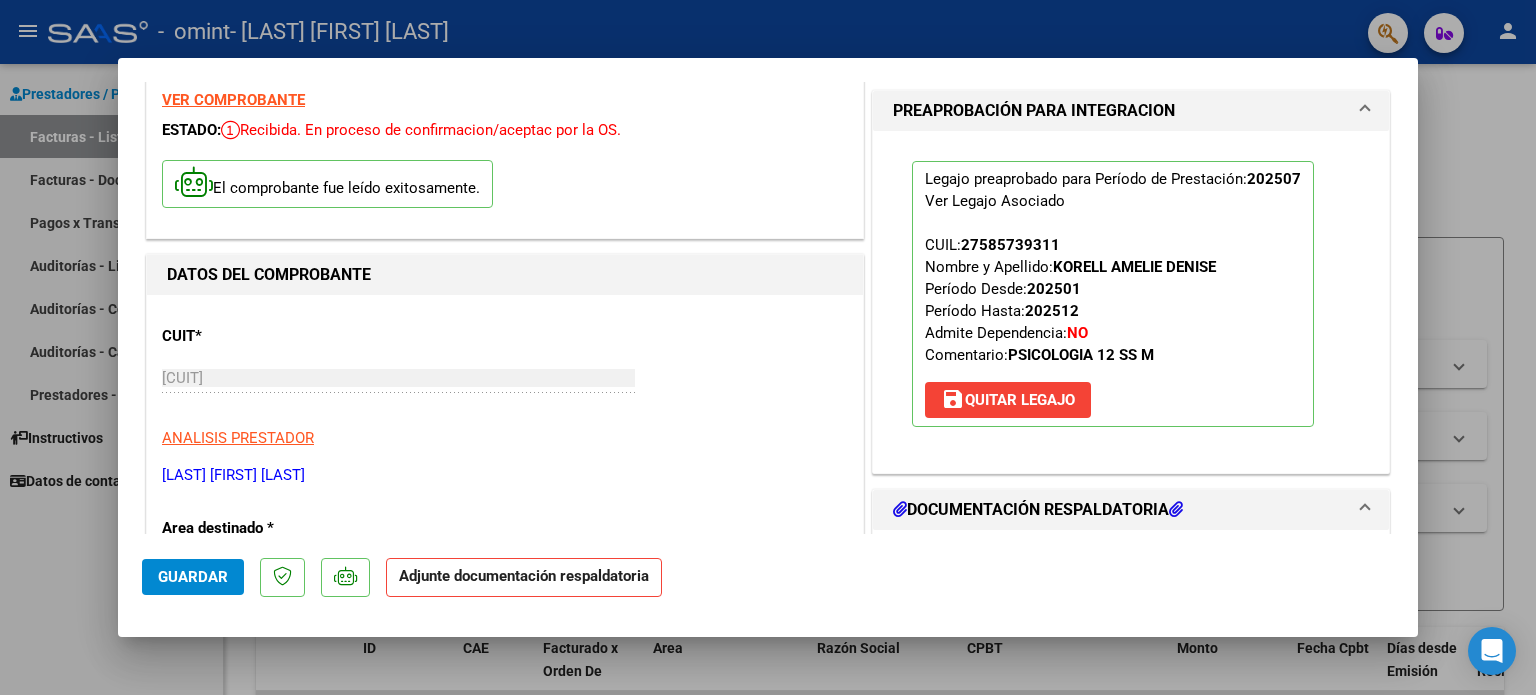 click at bounding box center [900, 509] 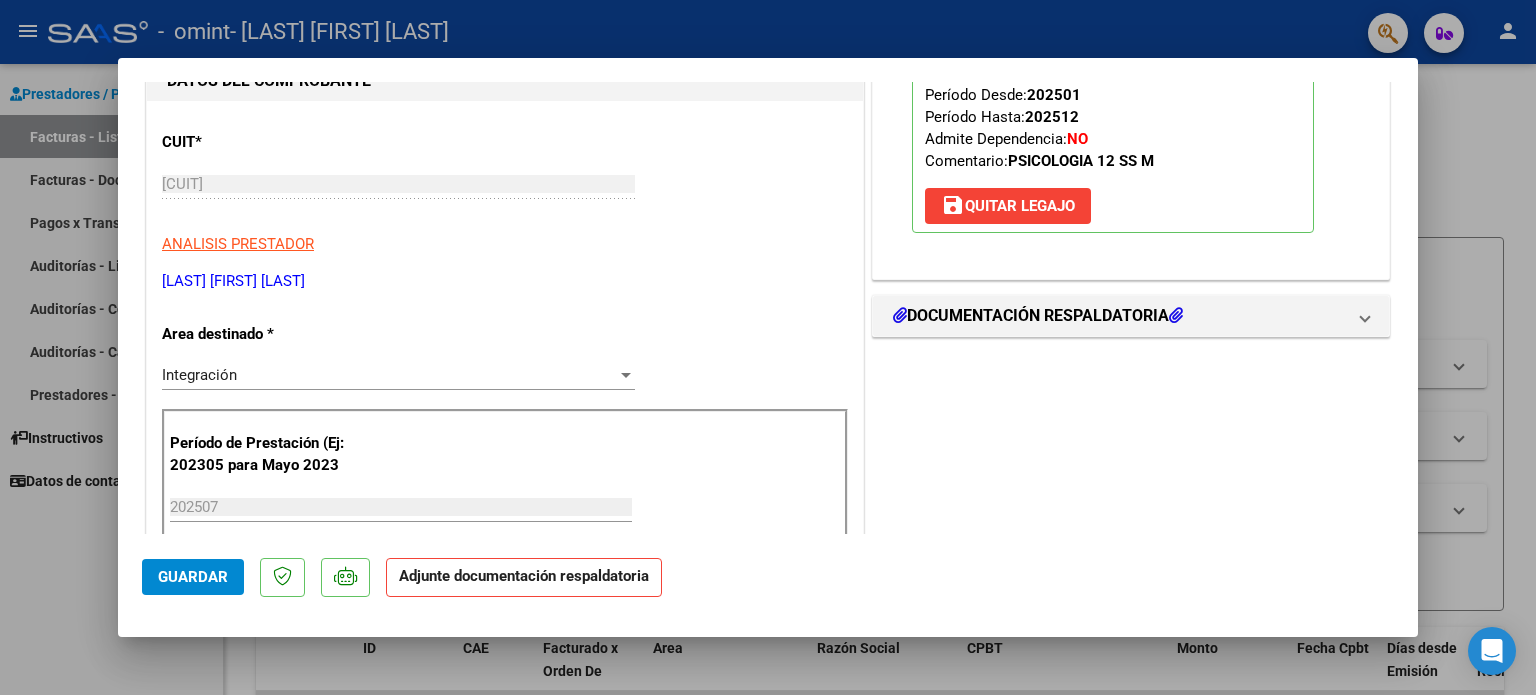 scroll, scrollTop: 260, scrollLeft: 0, axis: vertical 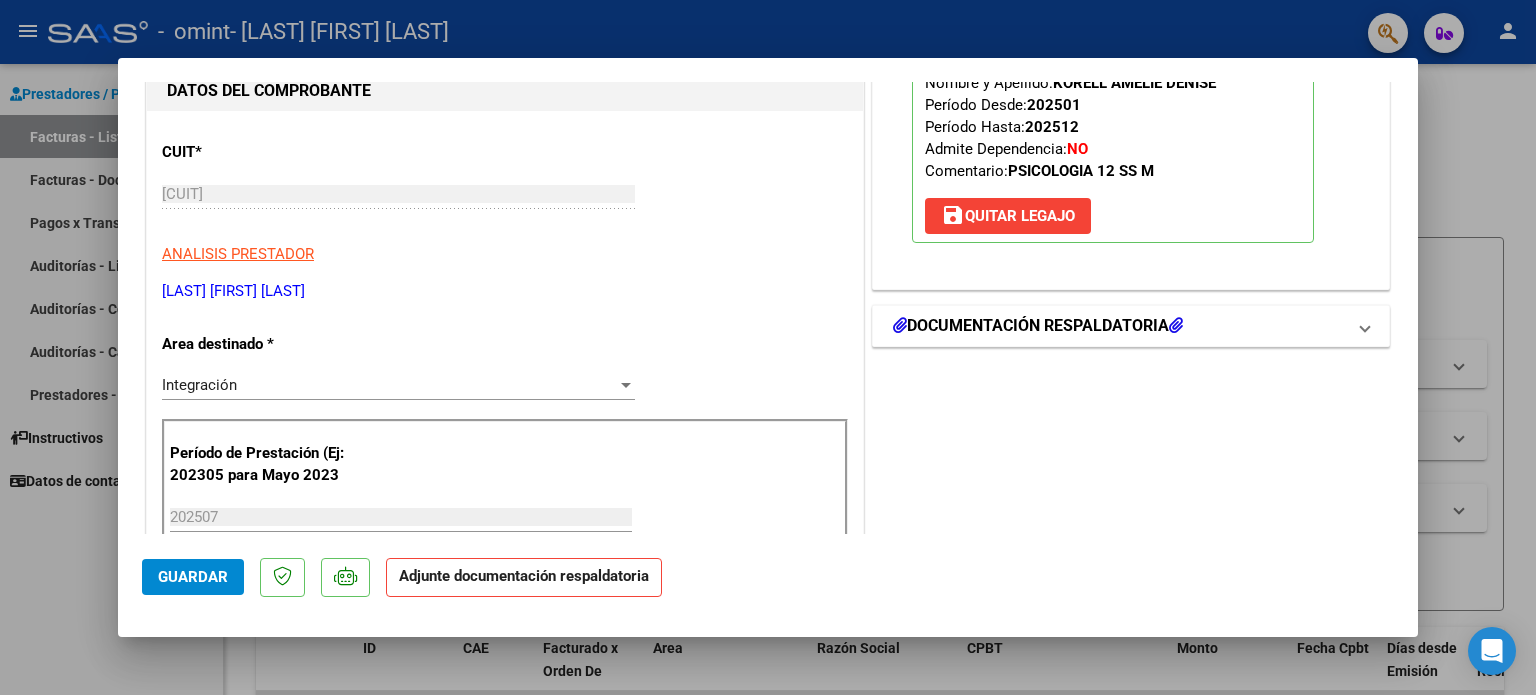 click at bounding box center [900, 325] 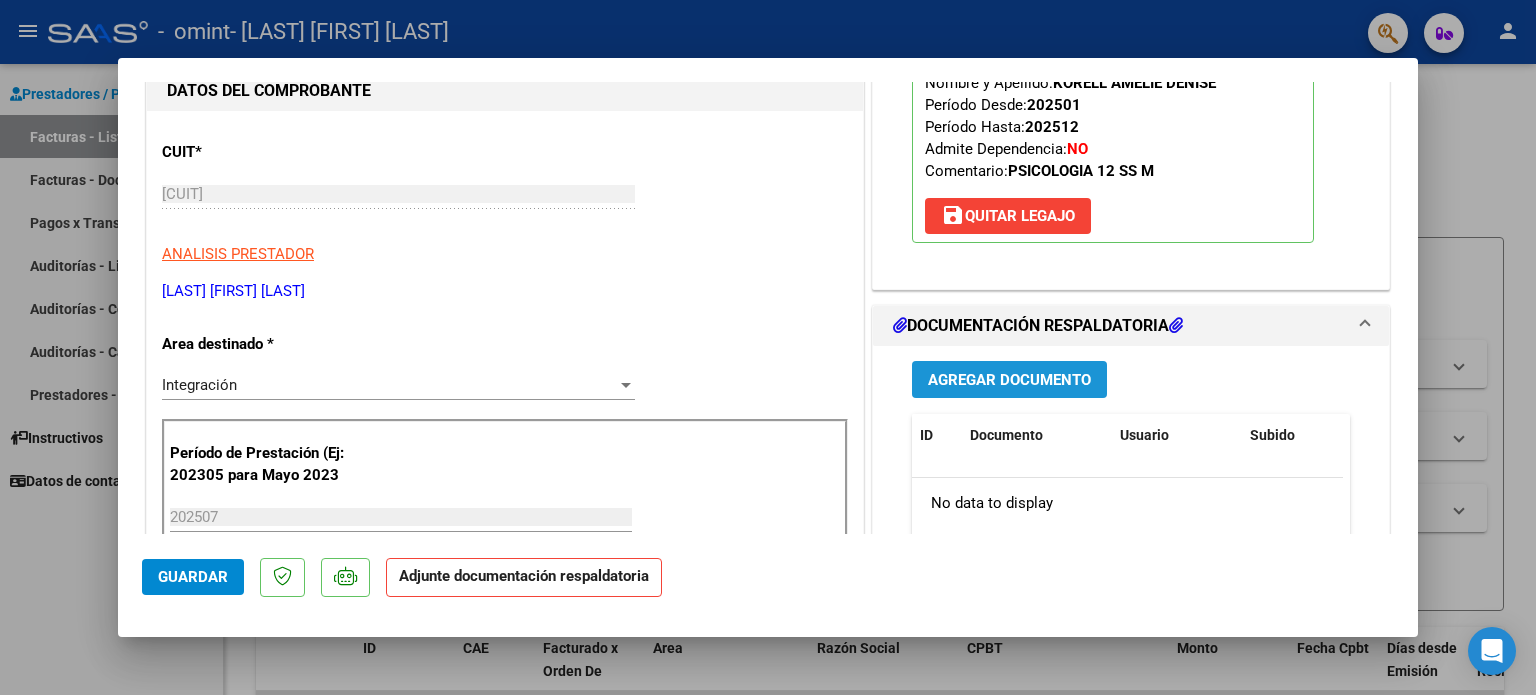 click on "Agregar Documento" at bounding box center (1009, 380) 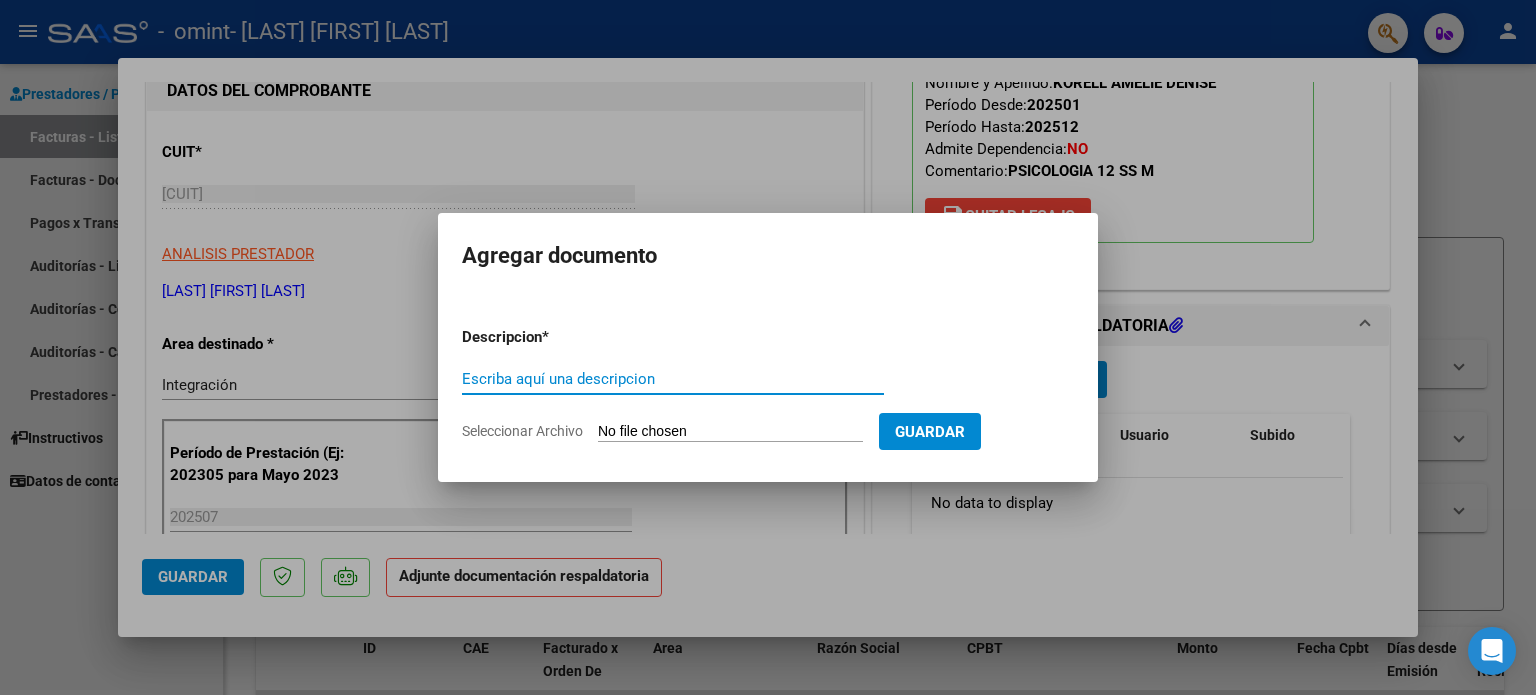 click on "Seleccionar Archivo" at bounding box center [730, 432] 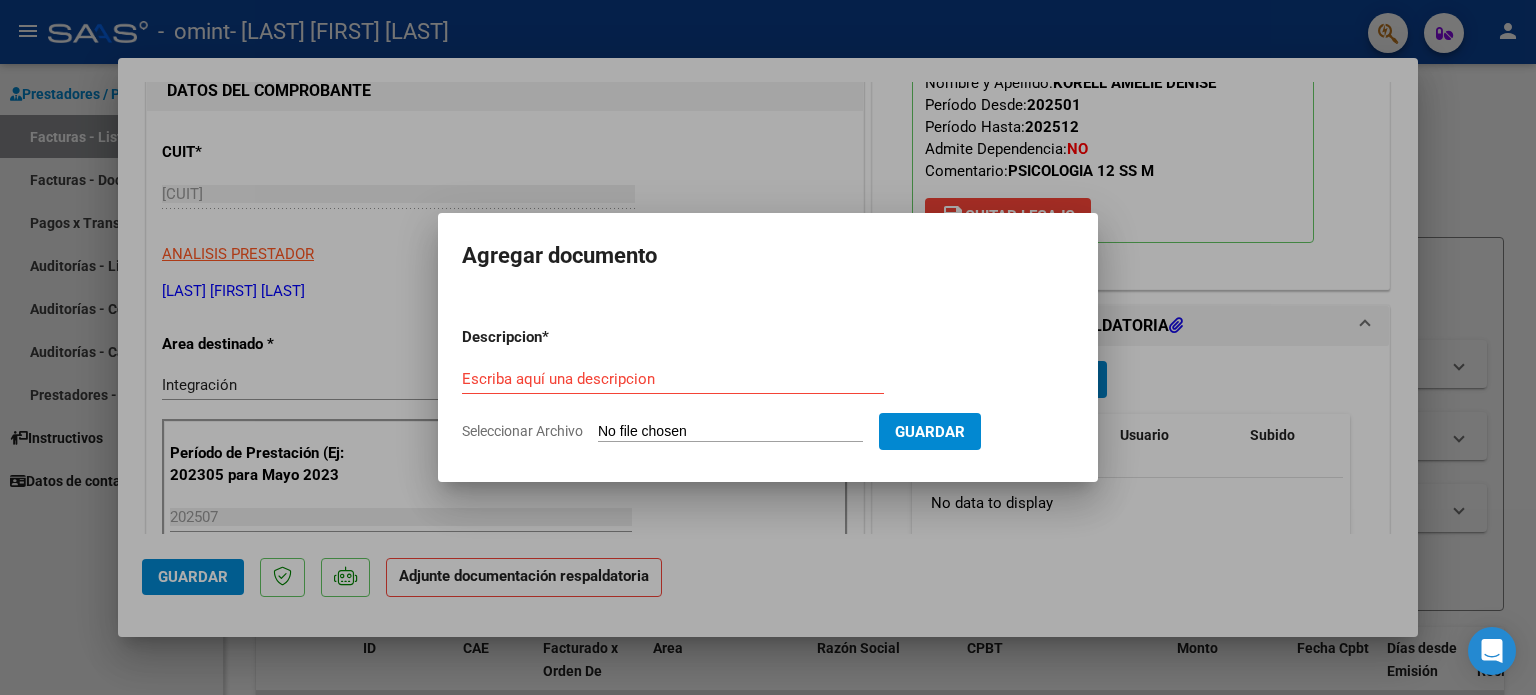 type on "C:\fakepath\27339037383_011_00002_00001099 (1).pdf" 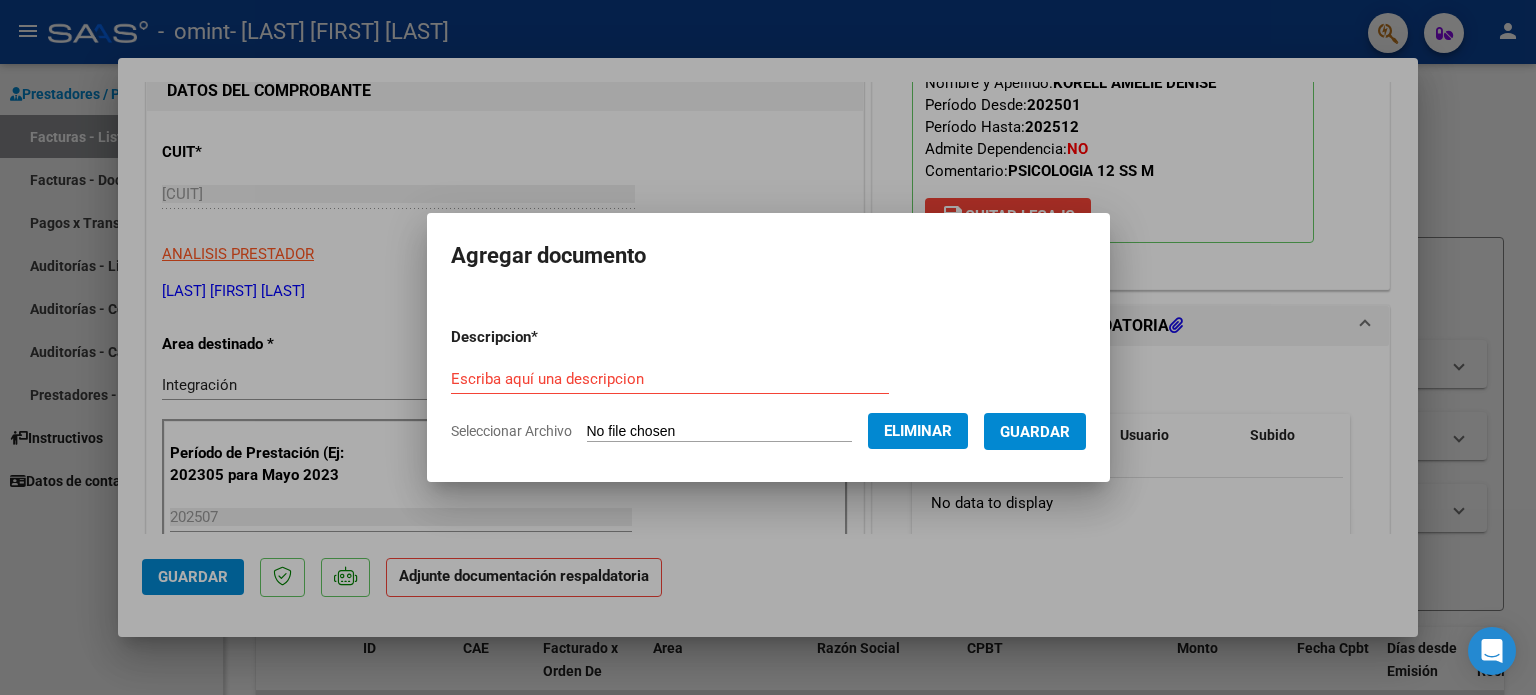click on "Escriba aquí una descripcion" at bounding box center [670, 379] 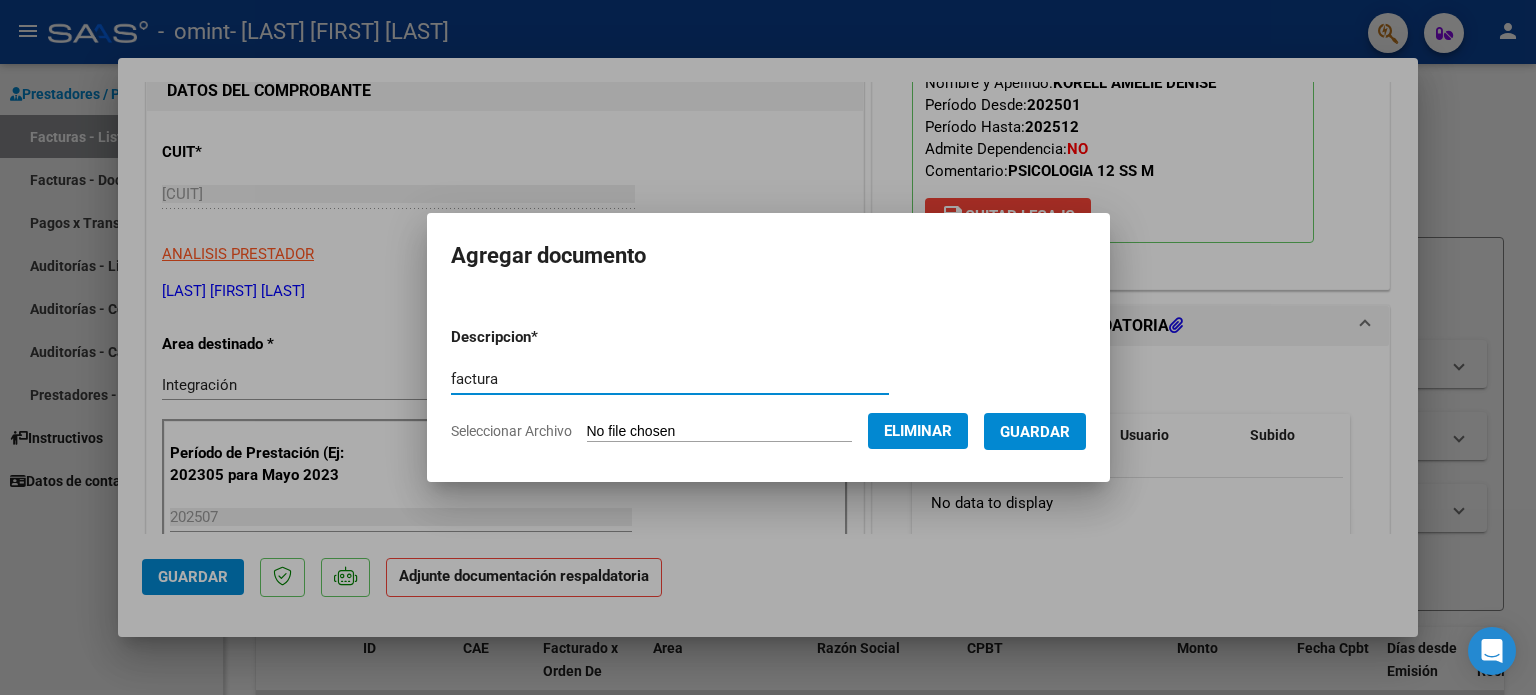 type on "factura" 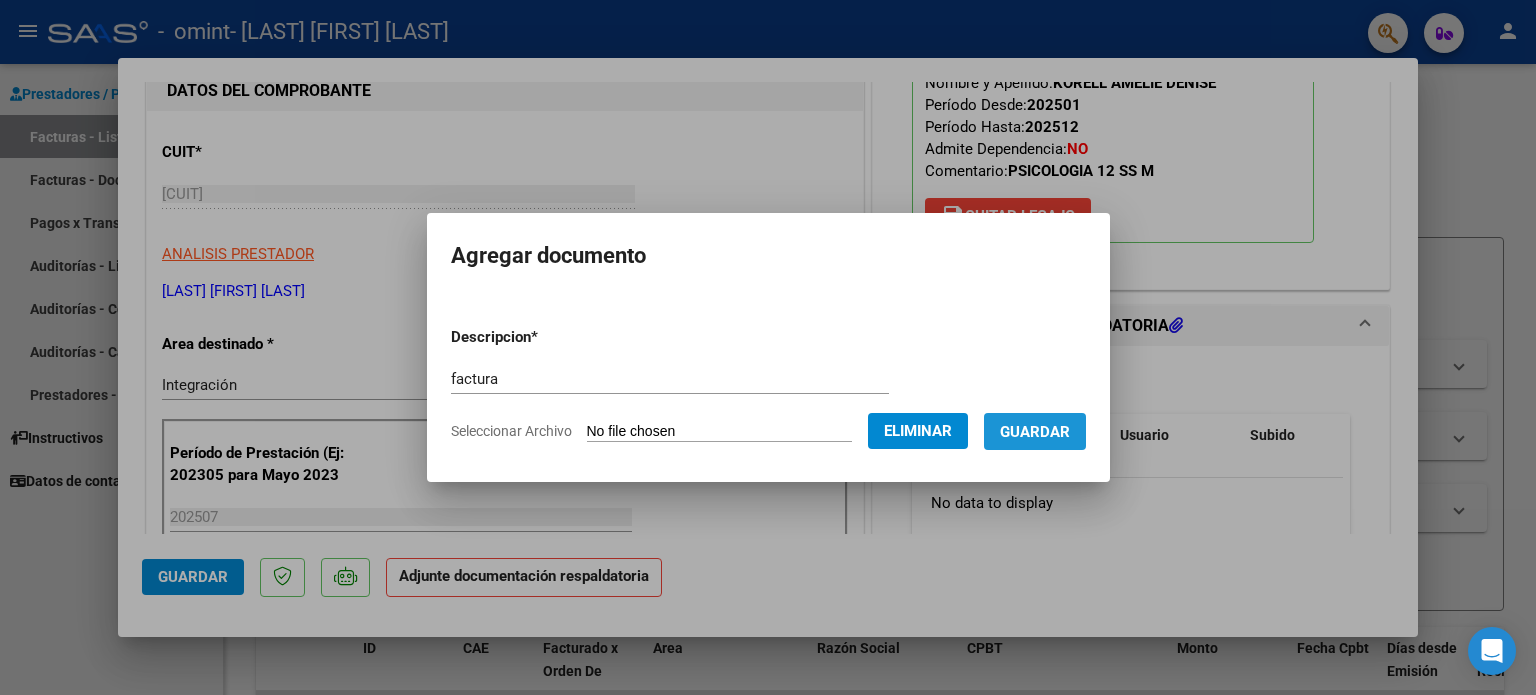 click on "Guardar" at bounding box center [1035, 432] 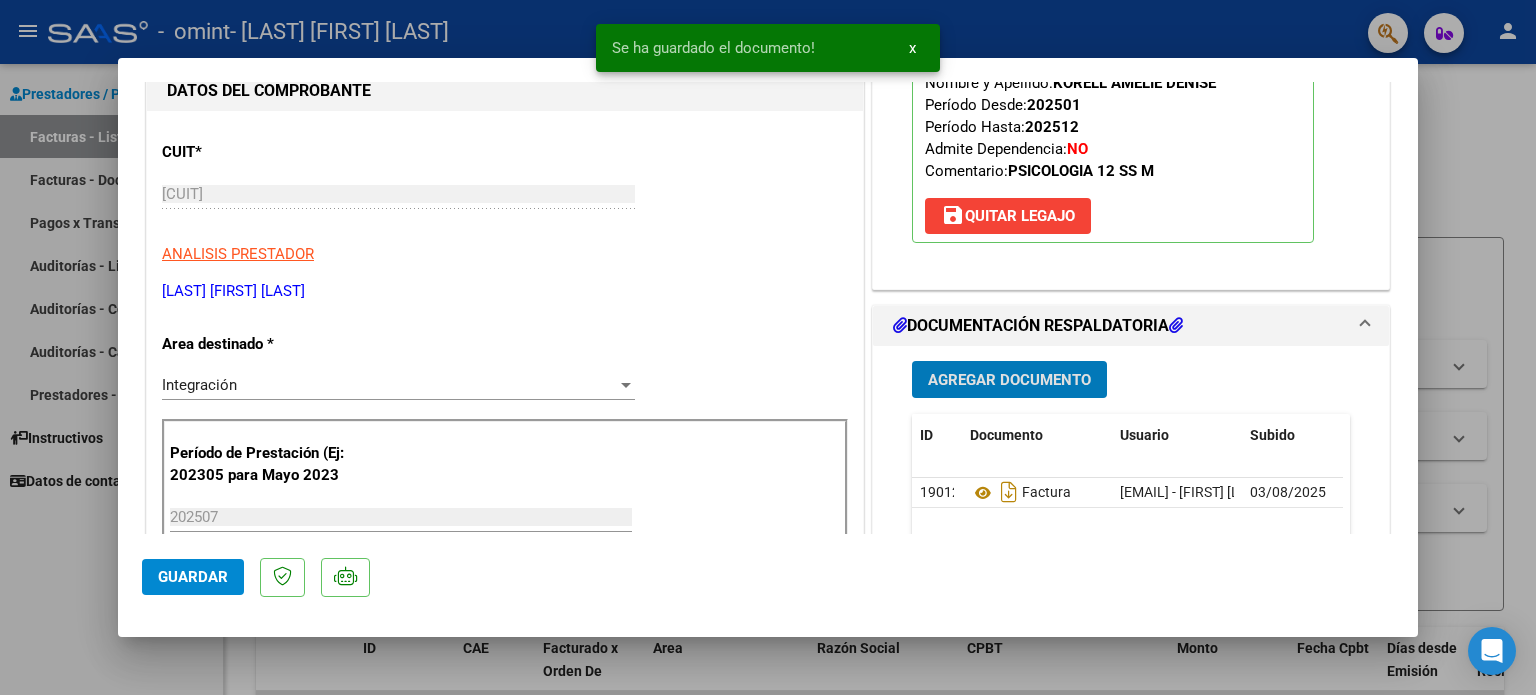 click on "Agregar Documento" at bounding box center [1009, 380] 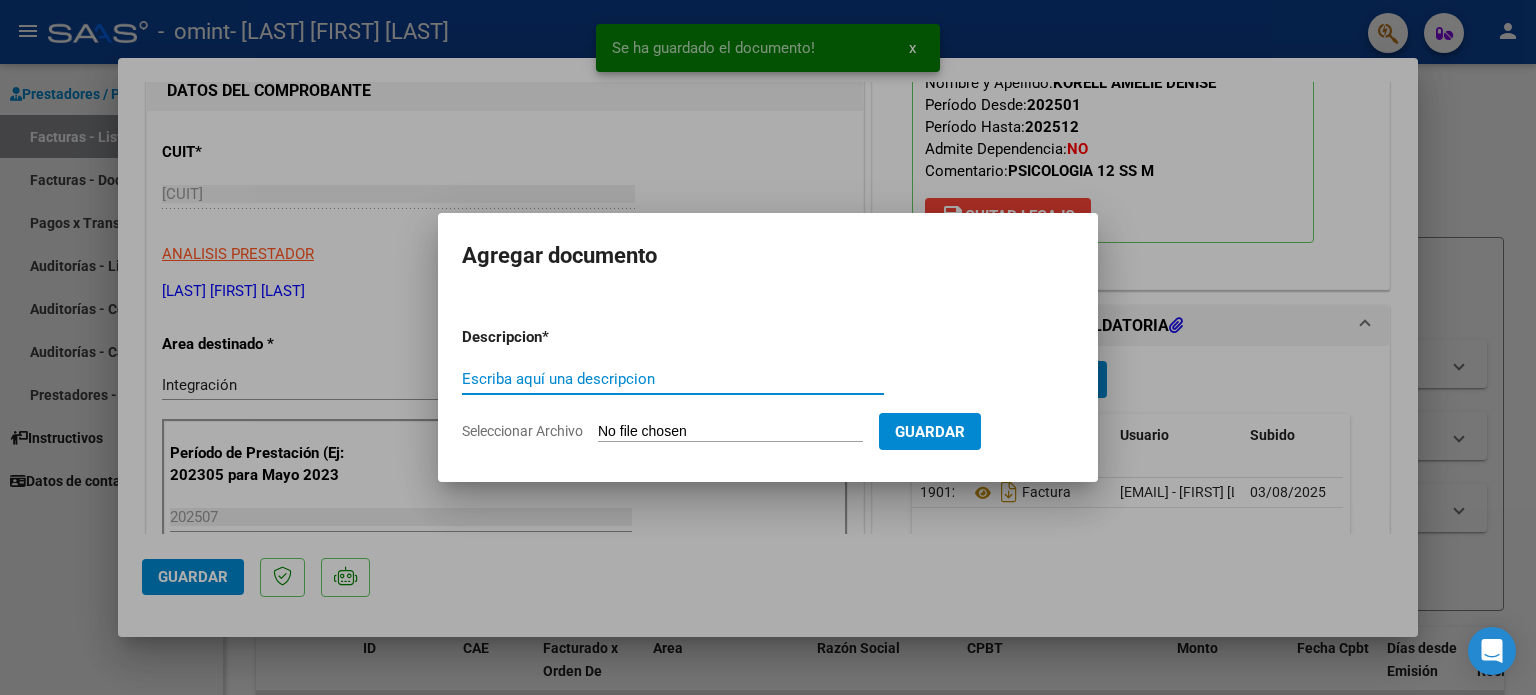 click on "Escriba aquí una descripcion" at bounding box center [673, 379] 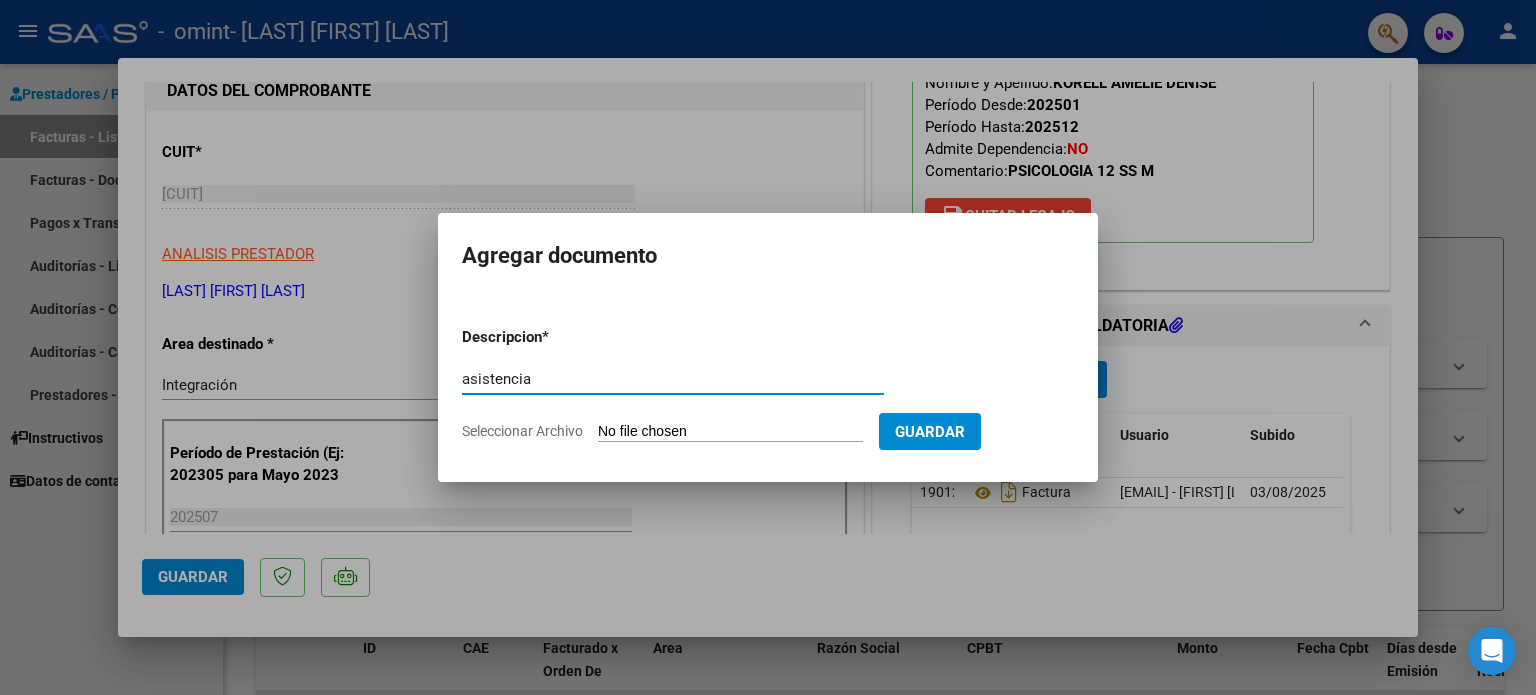 type on "asistencia" 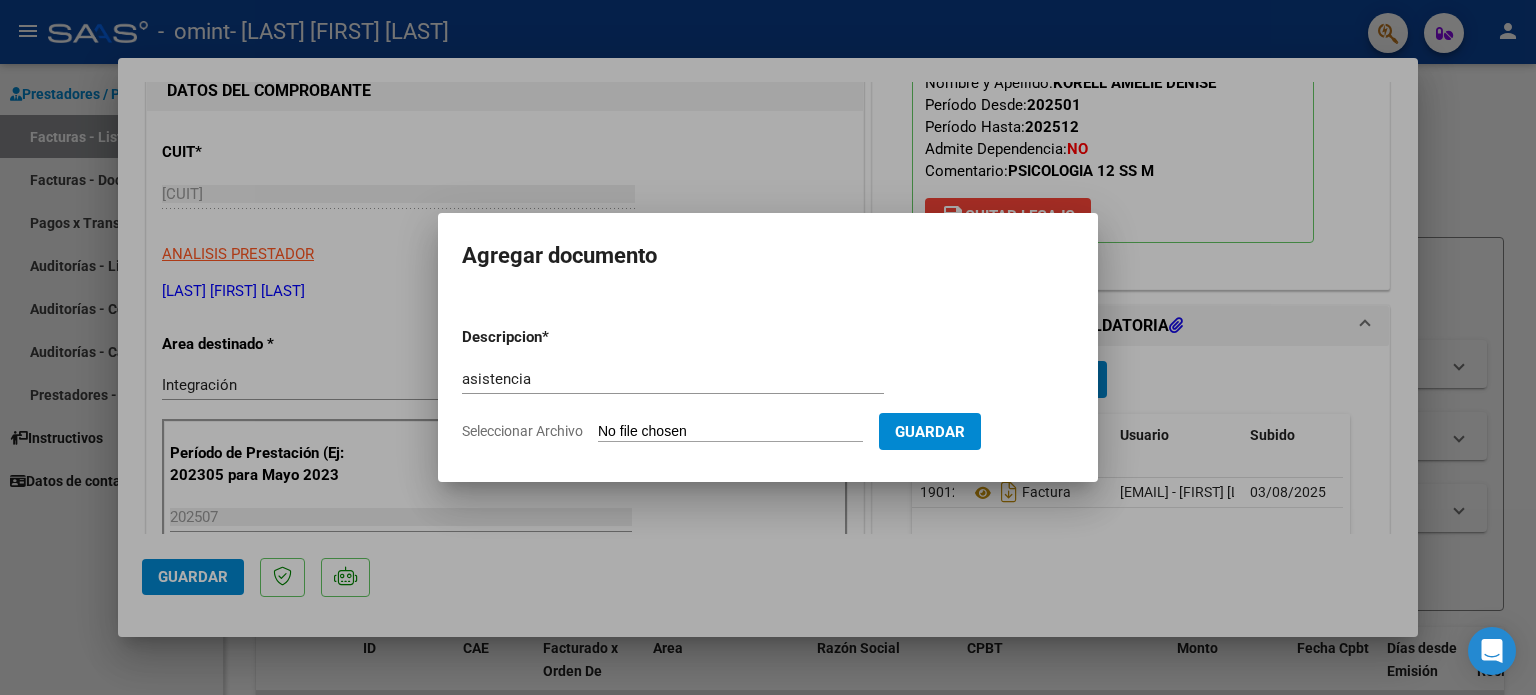 type on "C:\fakepath\asistencia_27339037383_011_00002_00001099.pdf" 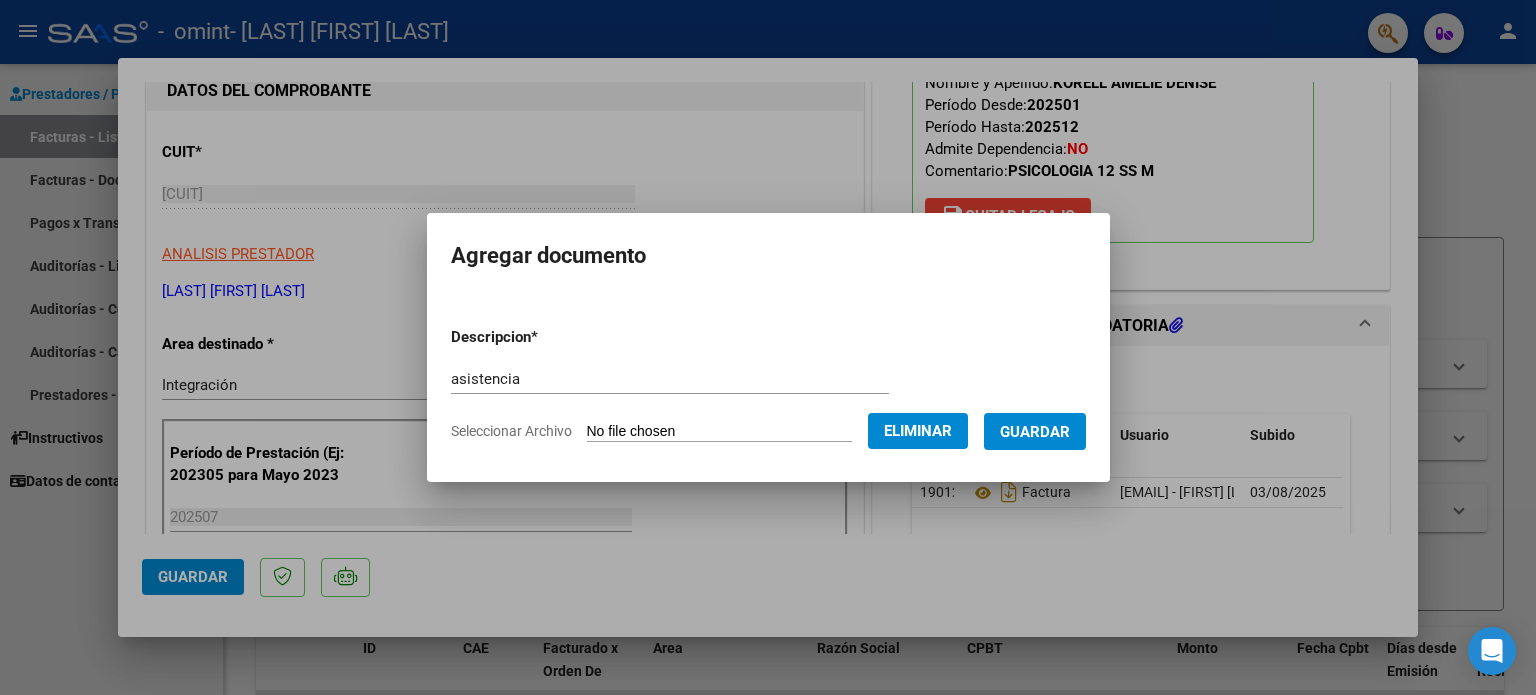 click on "Guardar" at bounding box center [1035, 432] 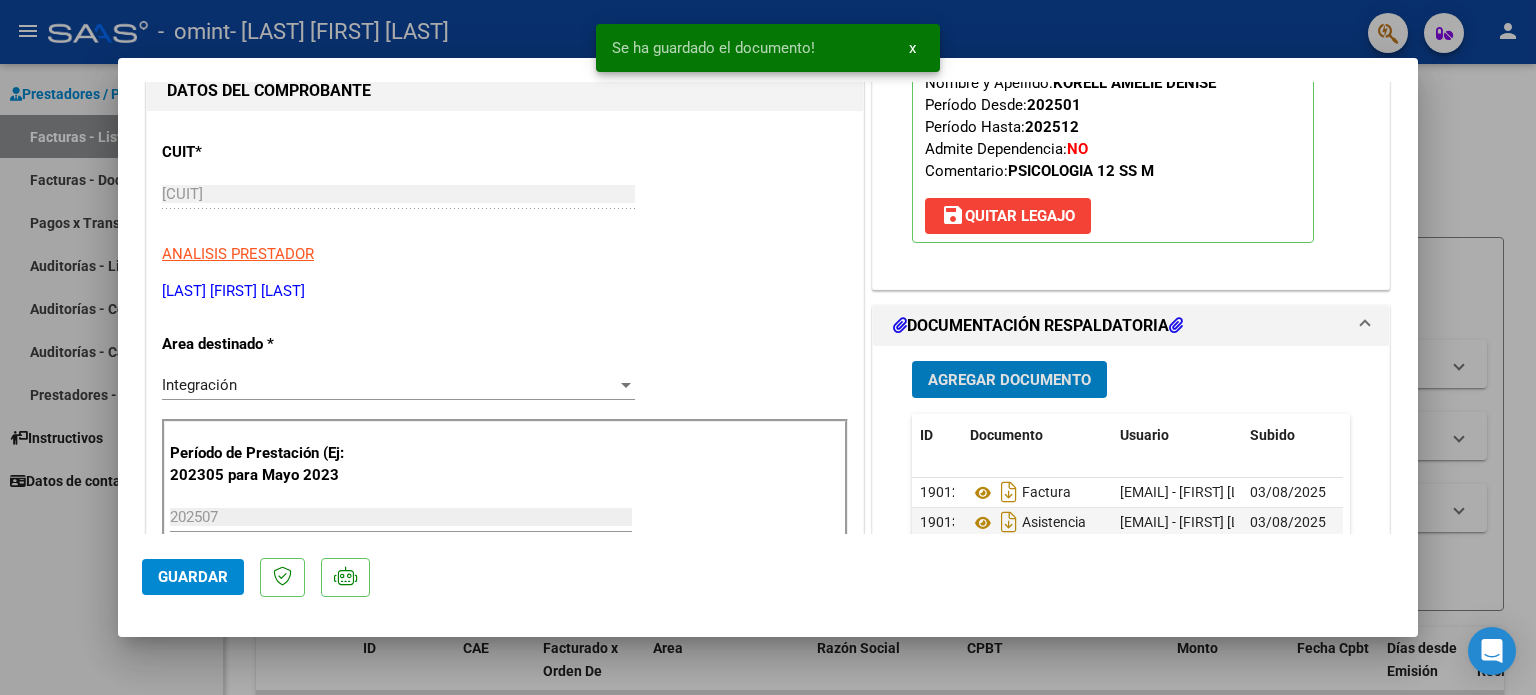click on "Guardar" 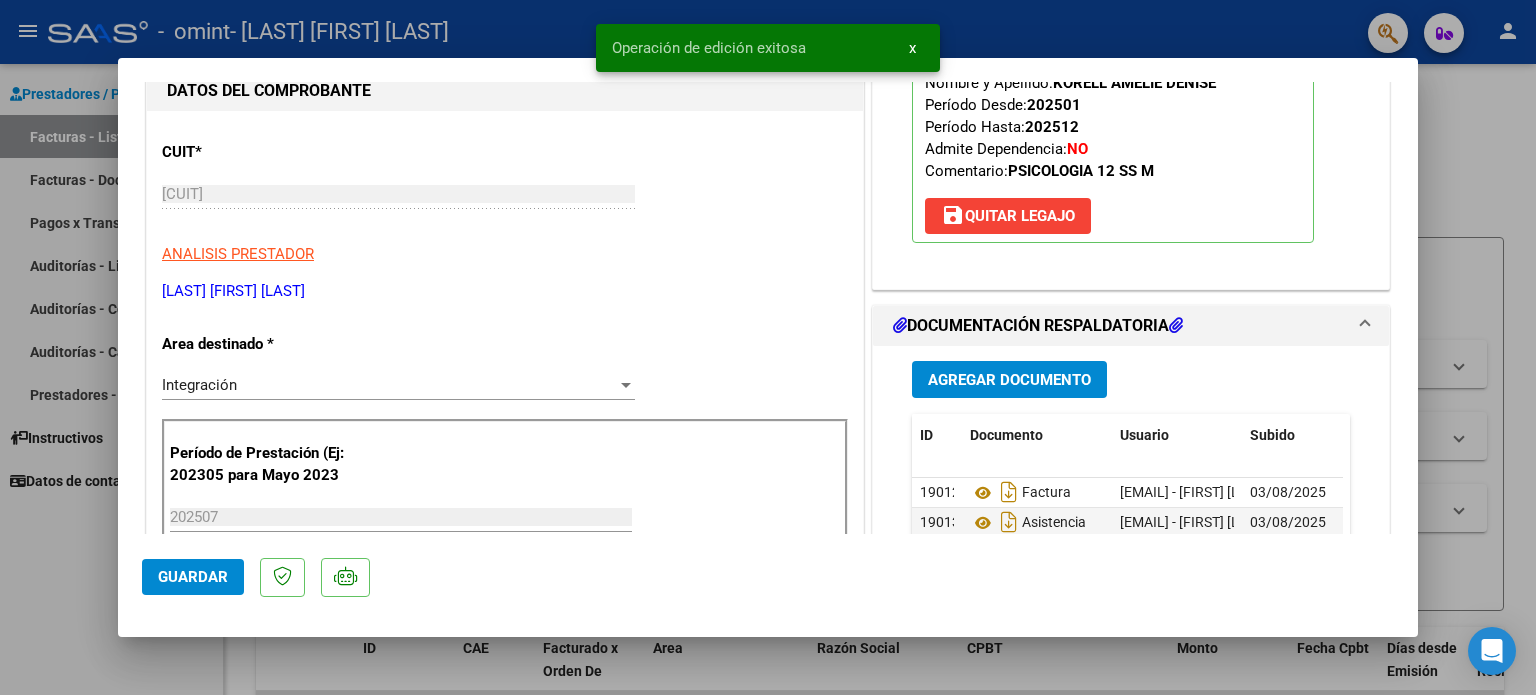click on "x" at bounding box center (912, 48) 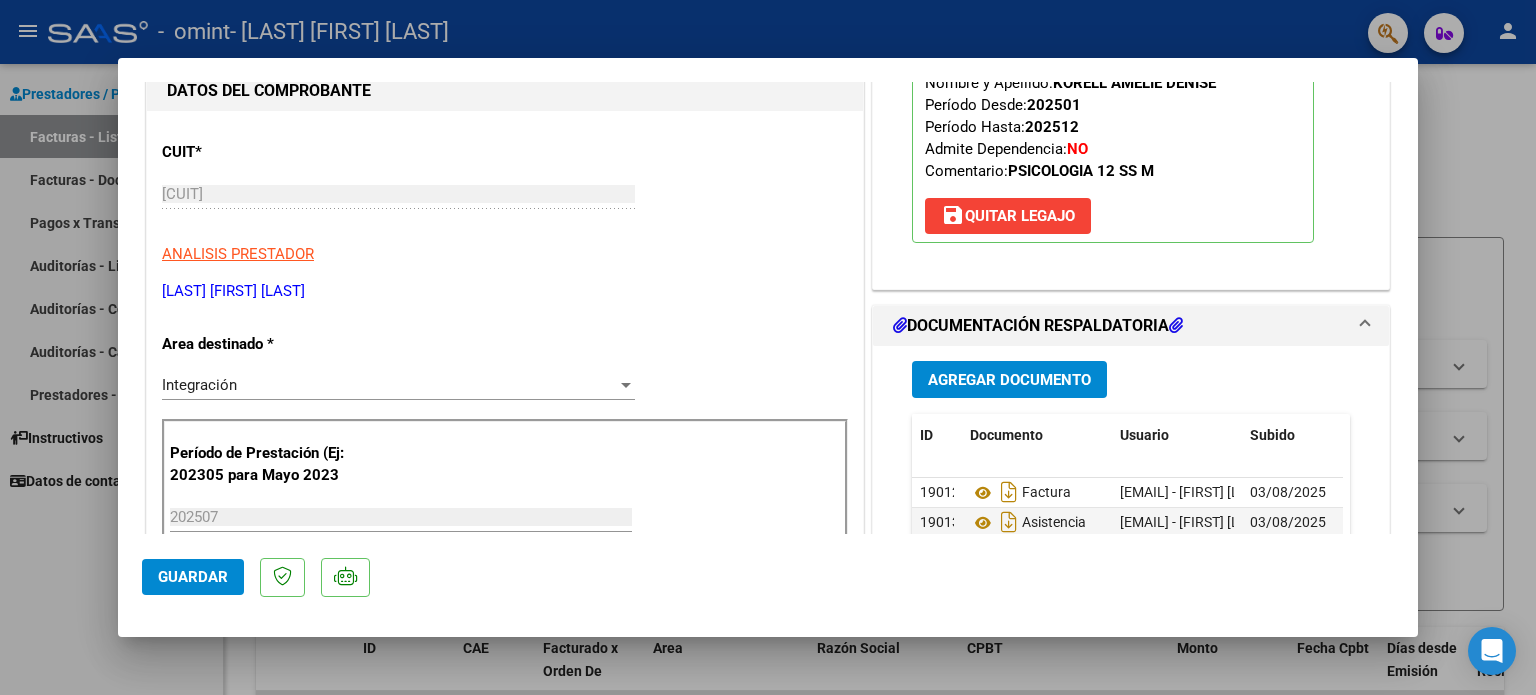 click at bounding box center [768, 347] 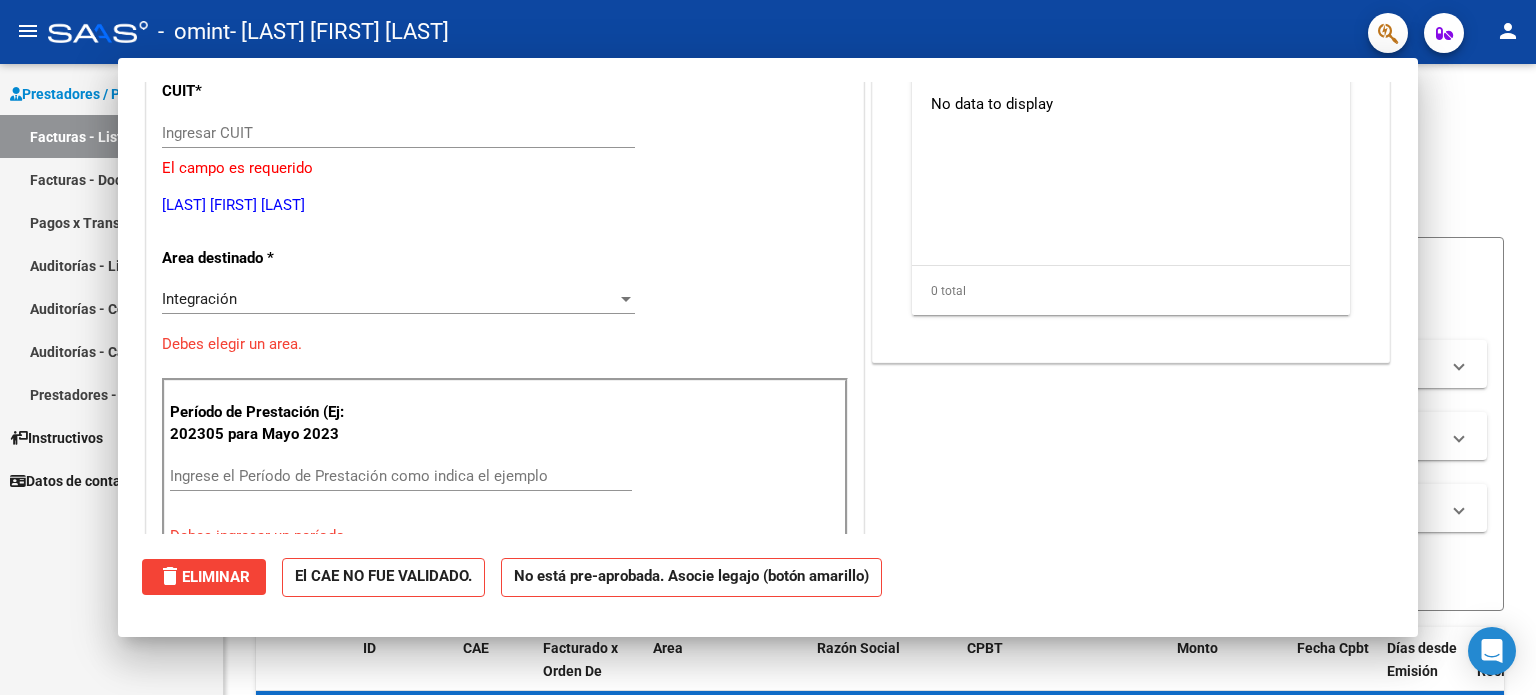 scroll, scrollTop: 0, scrollLeft: 0, axis: both 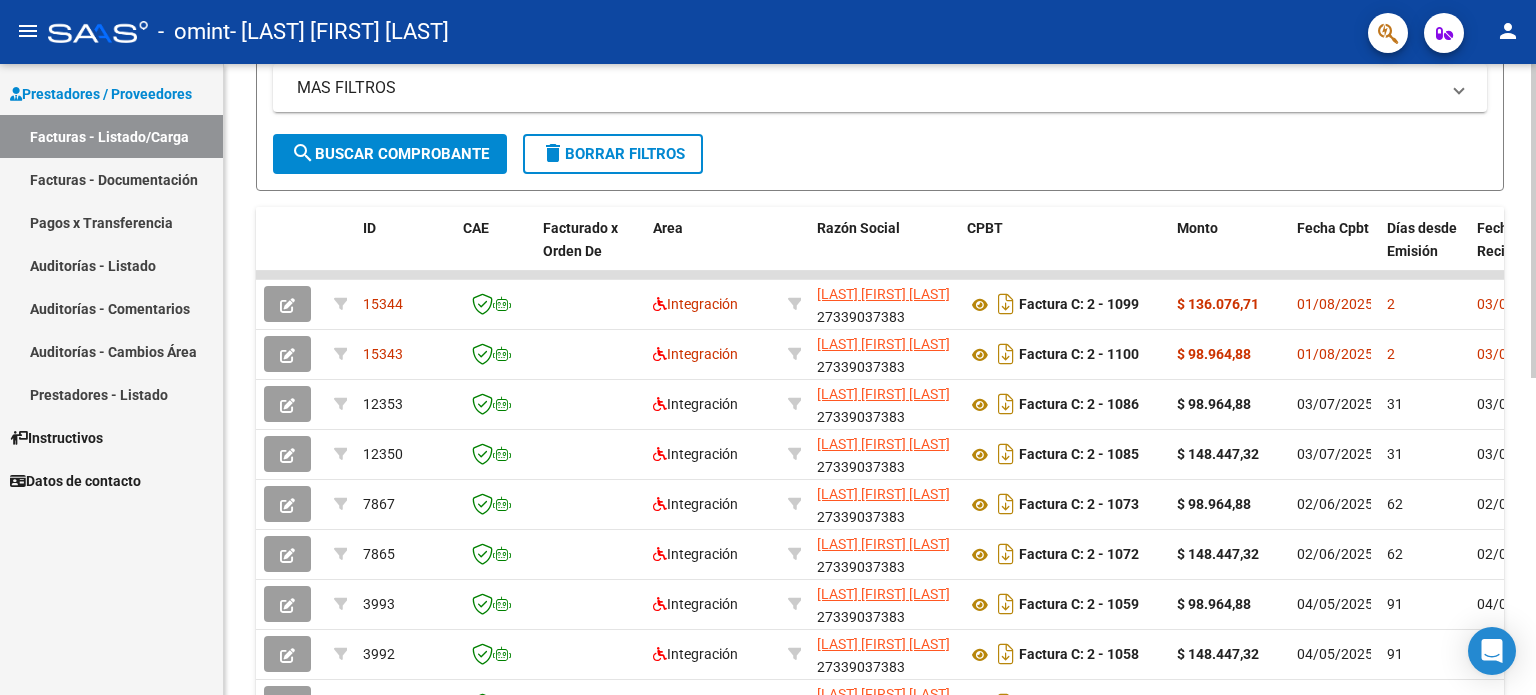 click 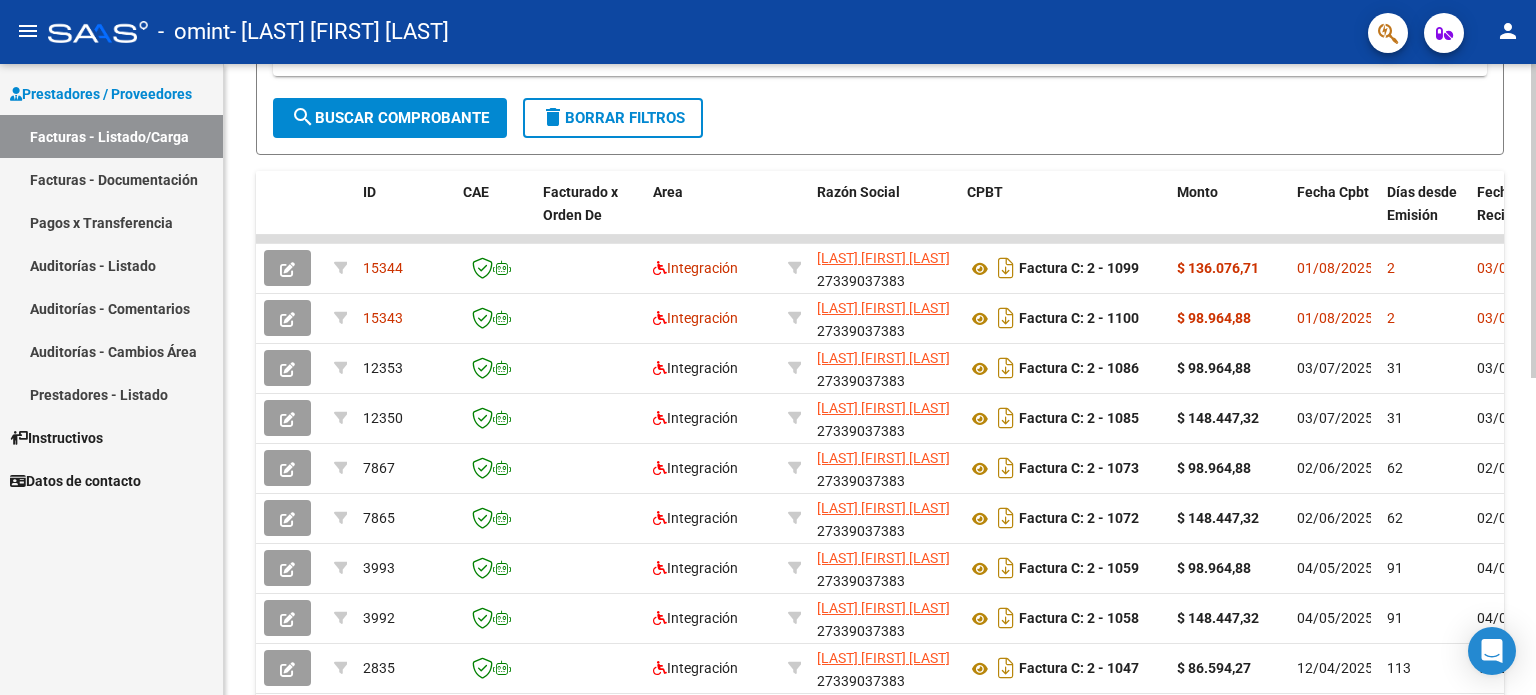 scroll, scrollTop: 460, scrollLeft: 0, axis: vertical 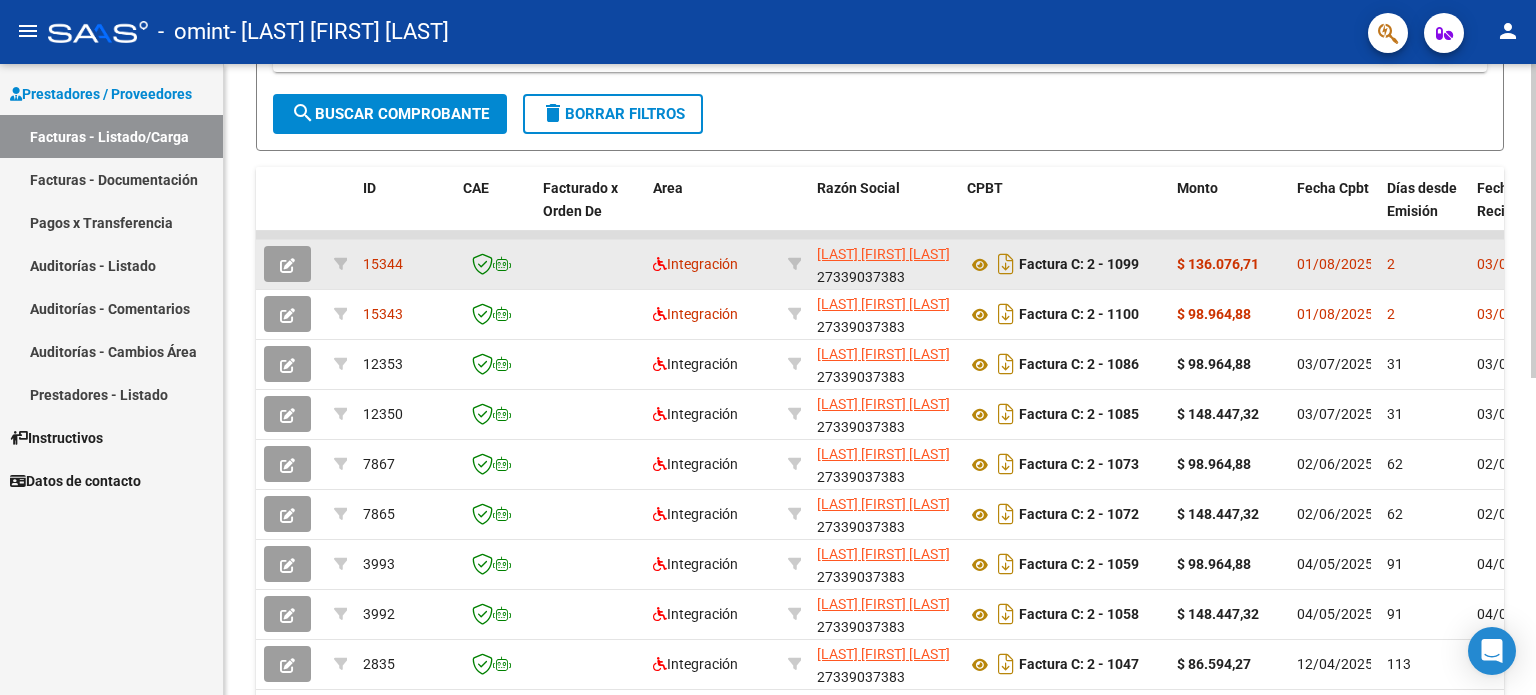 drag, startPoint x: 1373, startPoint y: 233, endPoint x: 1468, endPoint y: 243, distance: 95.524864 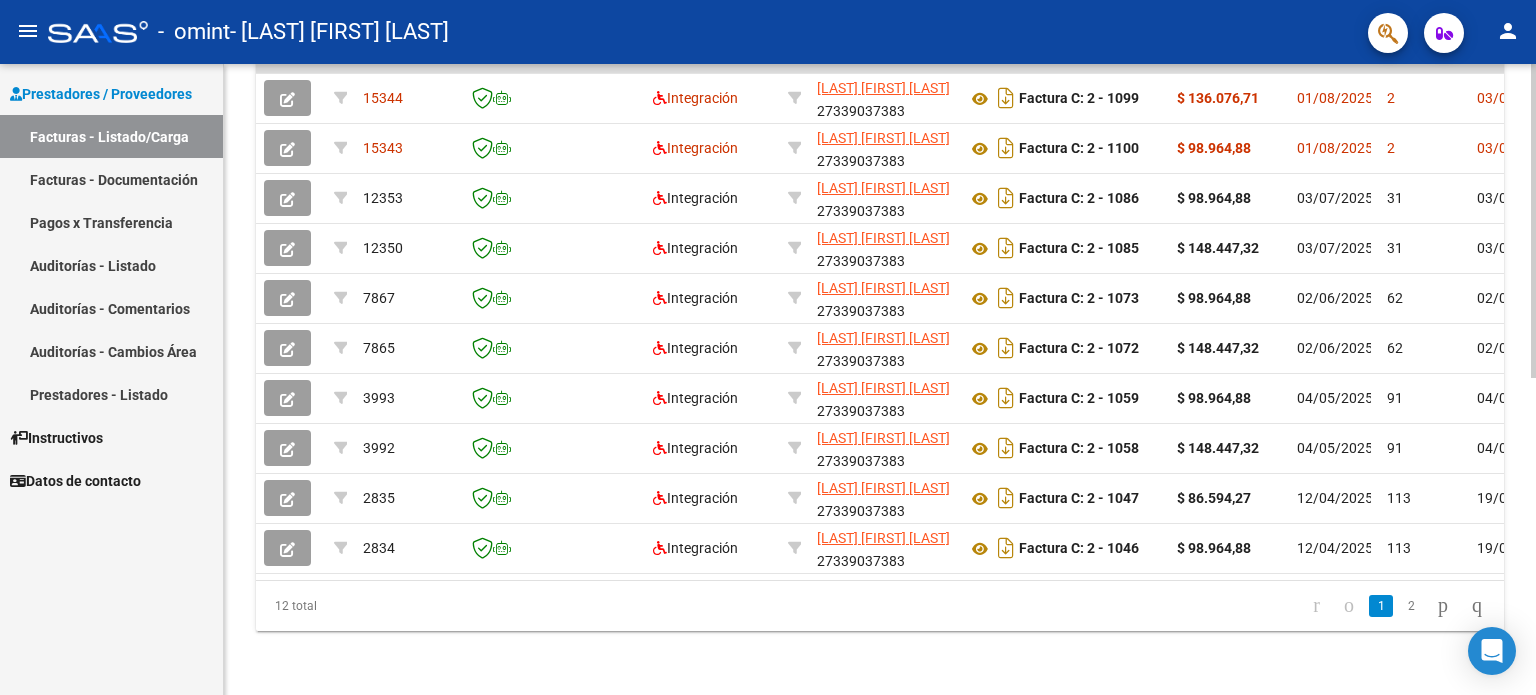 scroll, scrollTop: 638, scrollLeft: 0, axis: vertical 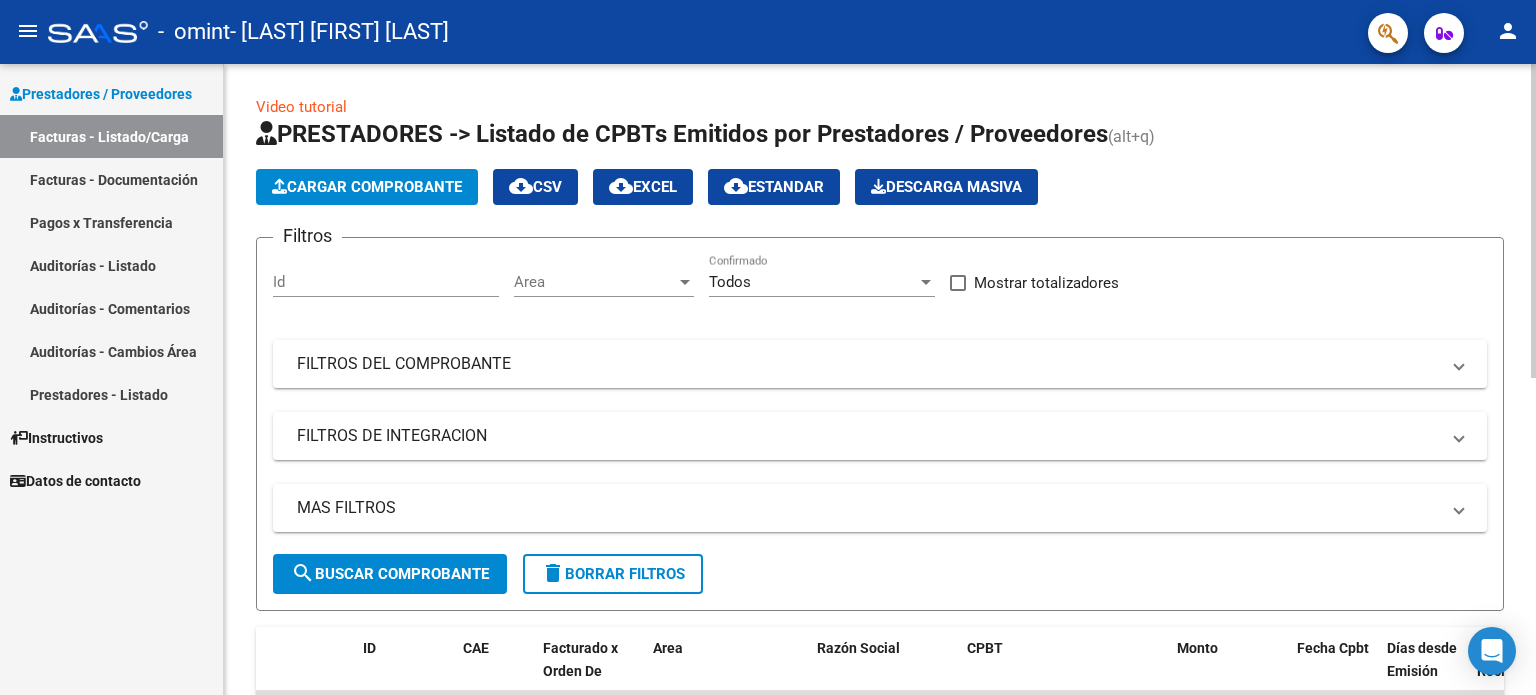 click on "menu -   omint   - [LAST] [FIRST] [LAST] person    Prestadores / Proveedores Facturas - Listado/Carga Facturas - Documentación Pagos x Transferencia Auditorías - Listado Auditorías - Comentarios Auditorías - Cambios Área Prestadores - Listado    Instructivos    Datos de contacto  Video tutorial   PRESTADORES -> Listado de CPBTs Emitidos por Prestadores / Proveedores (alt+q)   Cargar Comprobante
cloud_download  CSV  cloud_download  EXCEL  cloud_download  Estandar   Descarga Masiva
Filtros Id Area Area Todos Confirmado   Mostrar totalizadores   FILTROS DEL COMPROBANTE  Comprobante Tipo Comprobante Tipo Start date – End date Fec. Comprobante Desde / Hasta Días Emisión Desde(cant. días) Días Emisión Hasta(cant. días) CUIT / Razón Social Pto. Venta Nro. Comprobante Código SSS CAE Válido CAE Válido Todos Cargado Módulo Hosp. Todos Tiene facturacion Apócrifa Hospital Refes  FILTROS DE INTEGRACION  Período De Prestación Todos Rendido x SSS (dr_envio) Tipo de Registro Todos 2" at bounding box center [768, 347] 